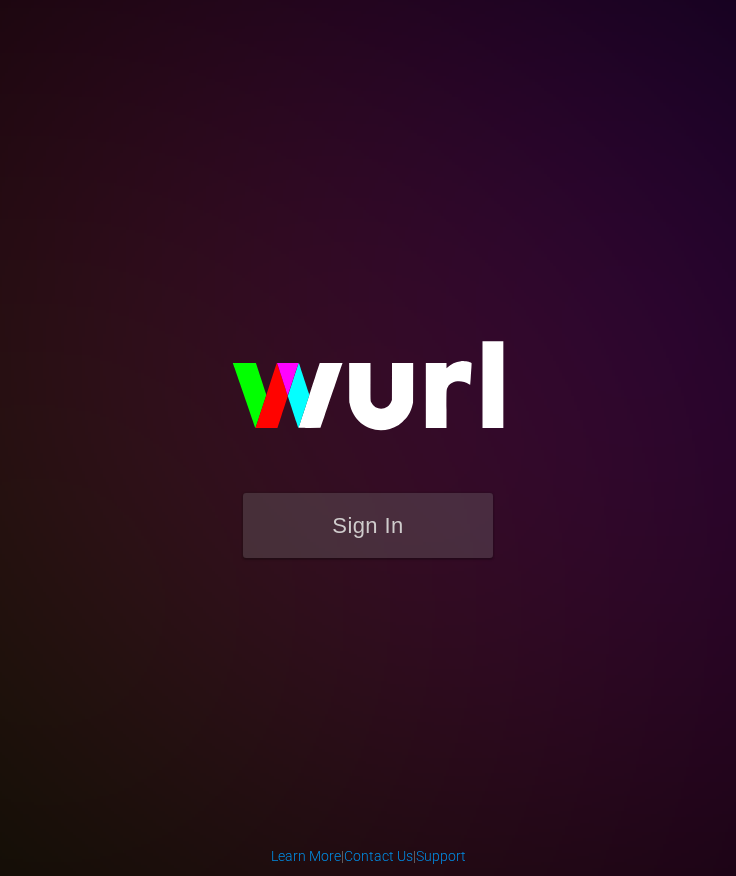 scroll, scrollTop: 0, scrollLeft: 0, axis: both 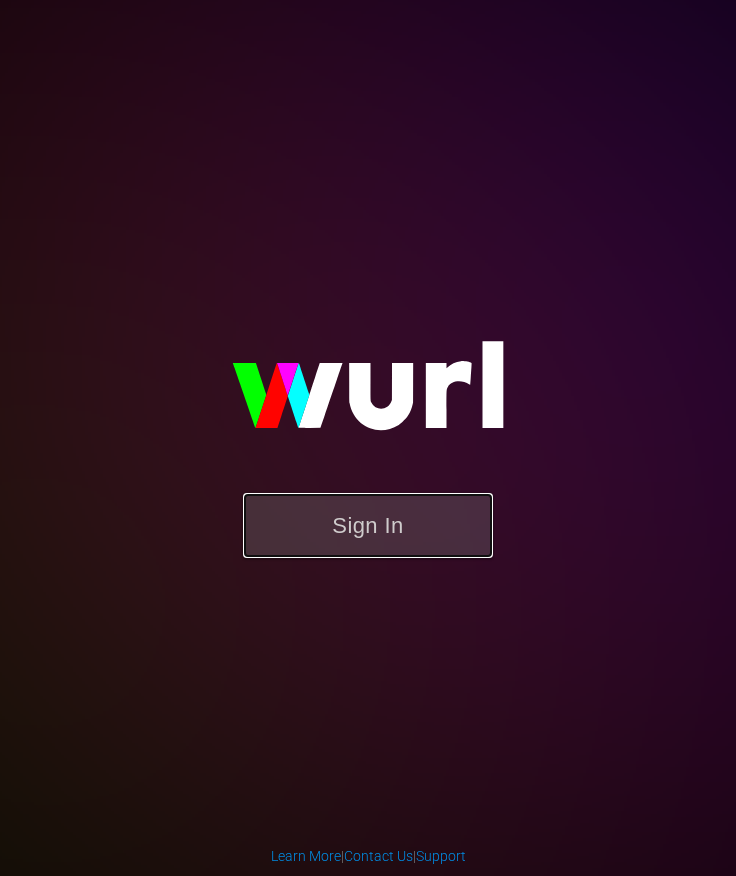 click on "Sign In" at bounding box center (368, 525) 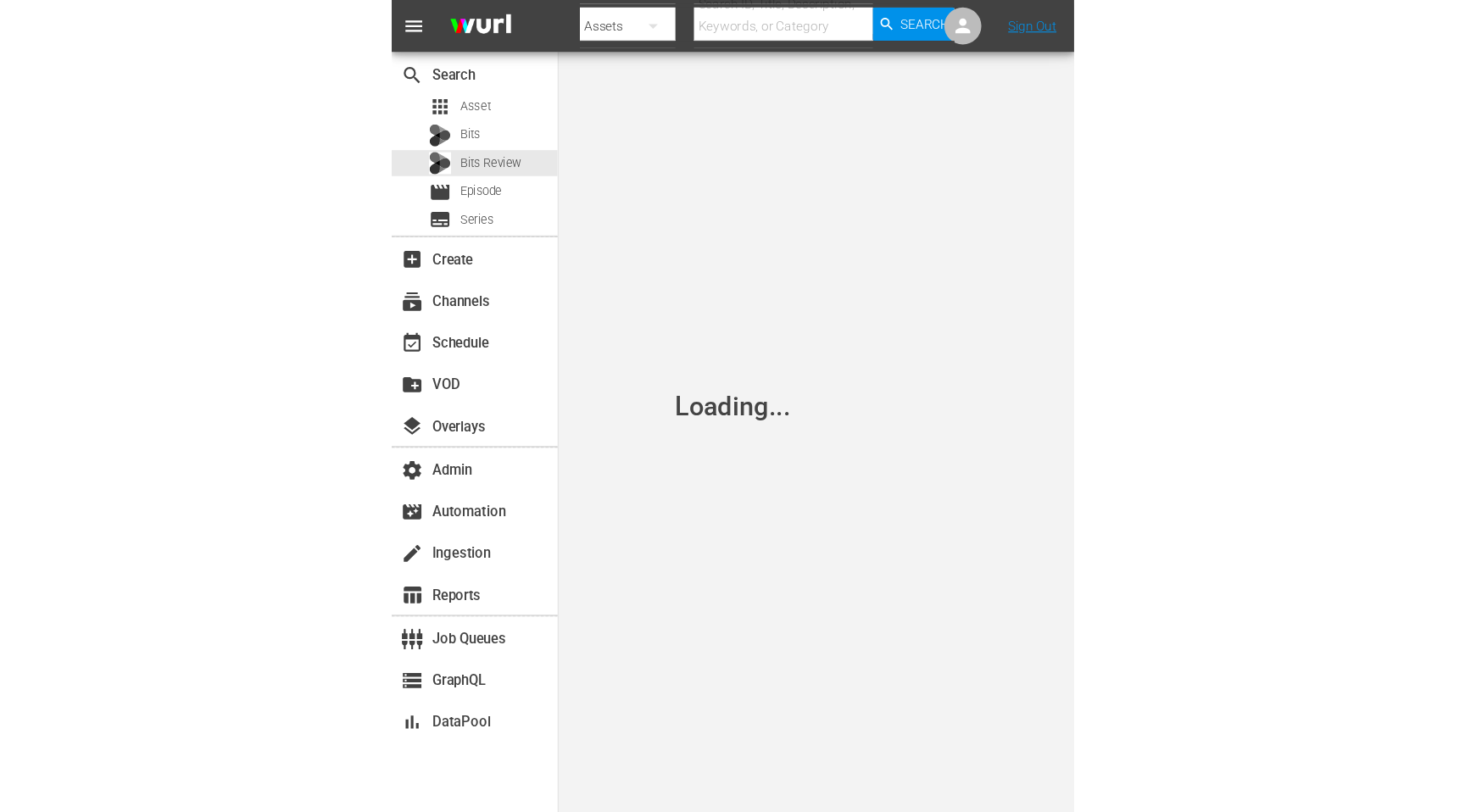 scroll, scrollTop: 0, scrollLeft: 0, axis: both 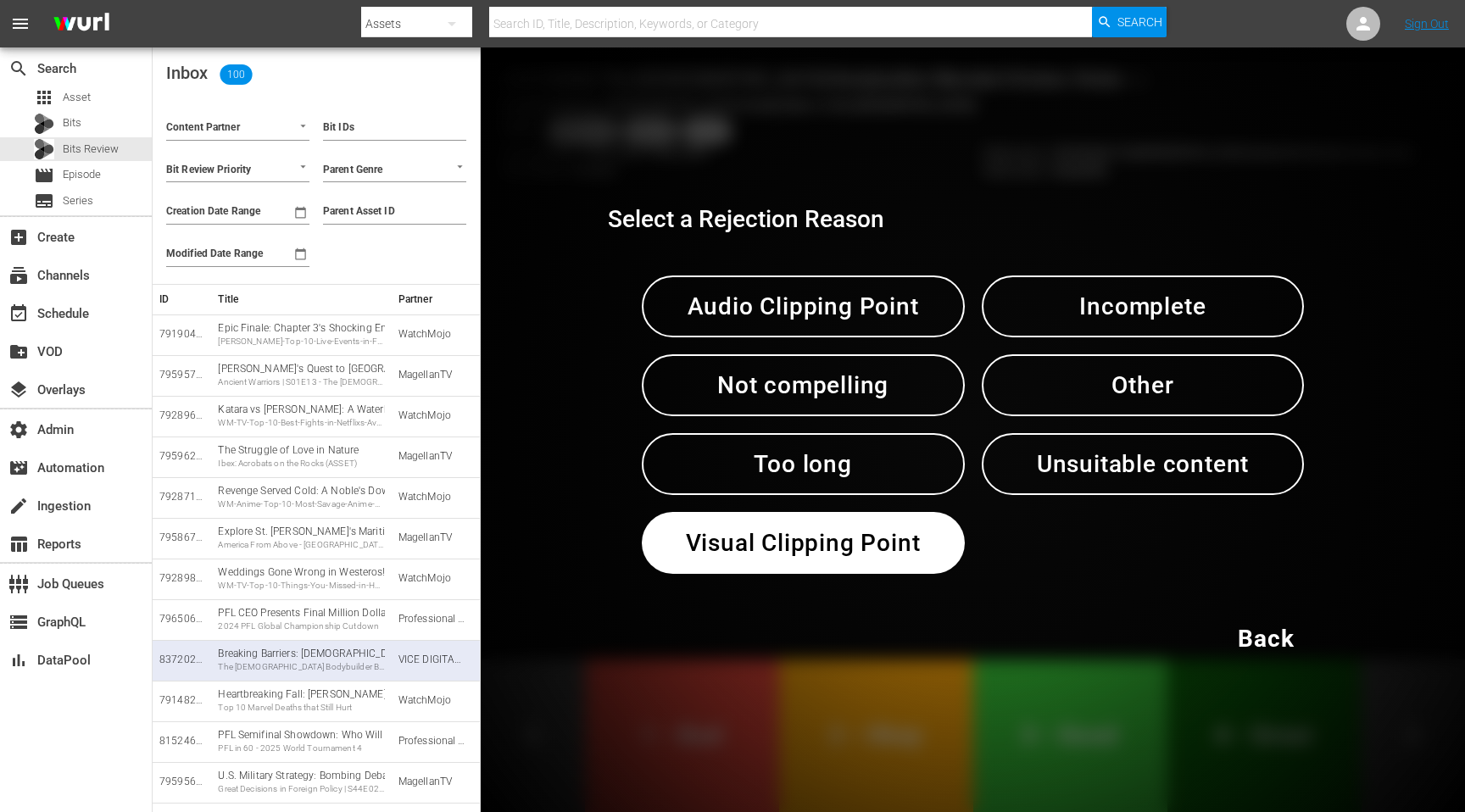 click on "Back" at bounding box center (1266, 638) 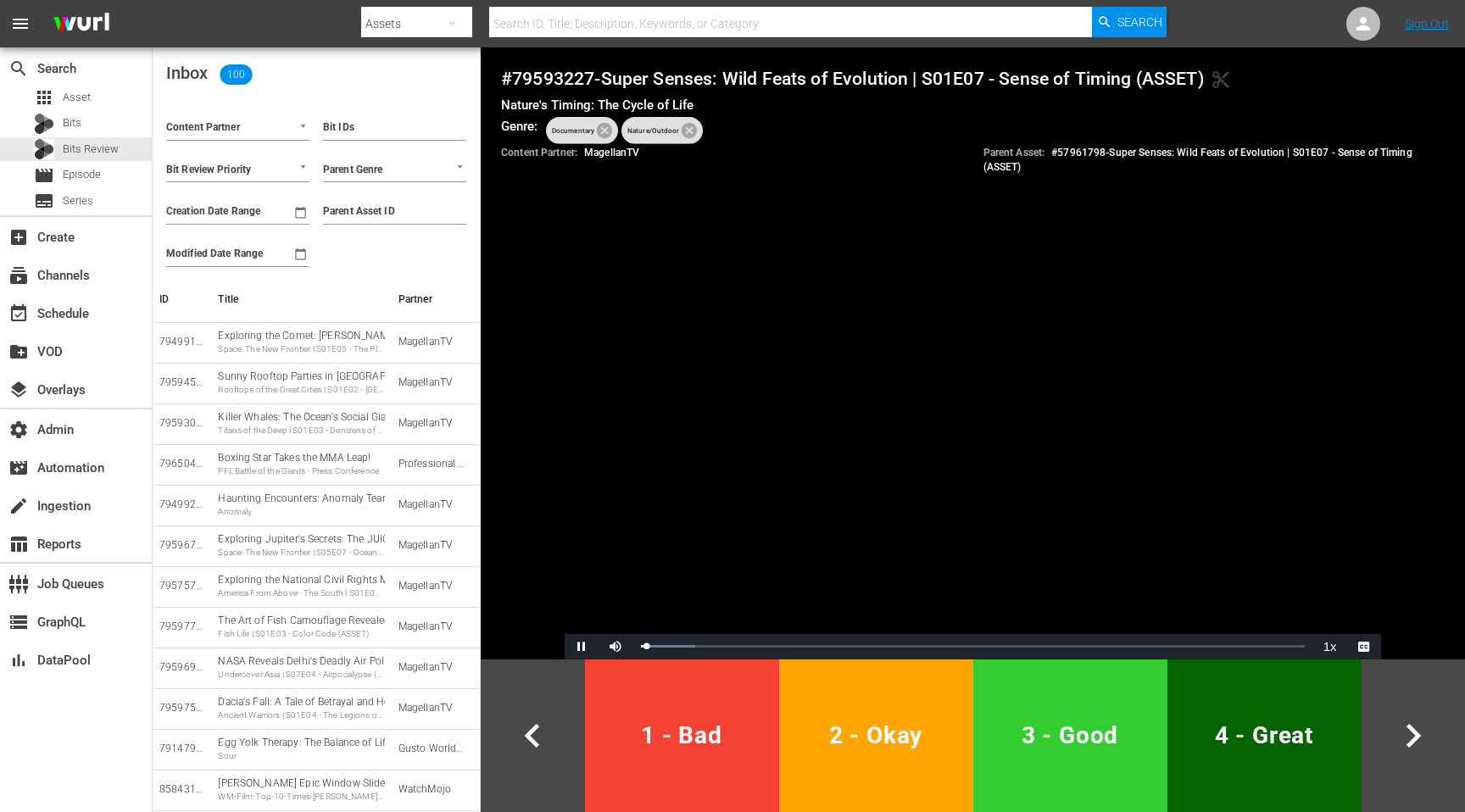 scroll, scrollTop: 664, scrollLeft: 0, axis: vertical 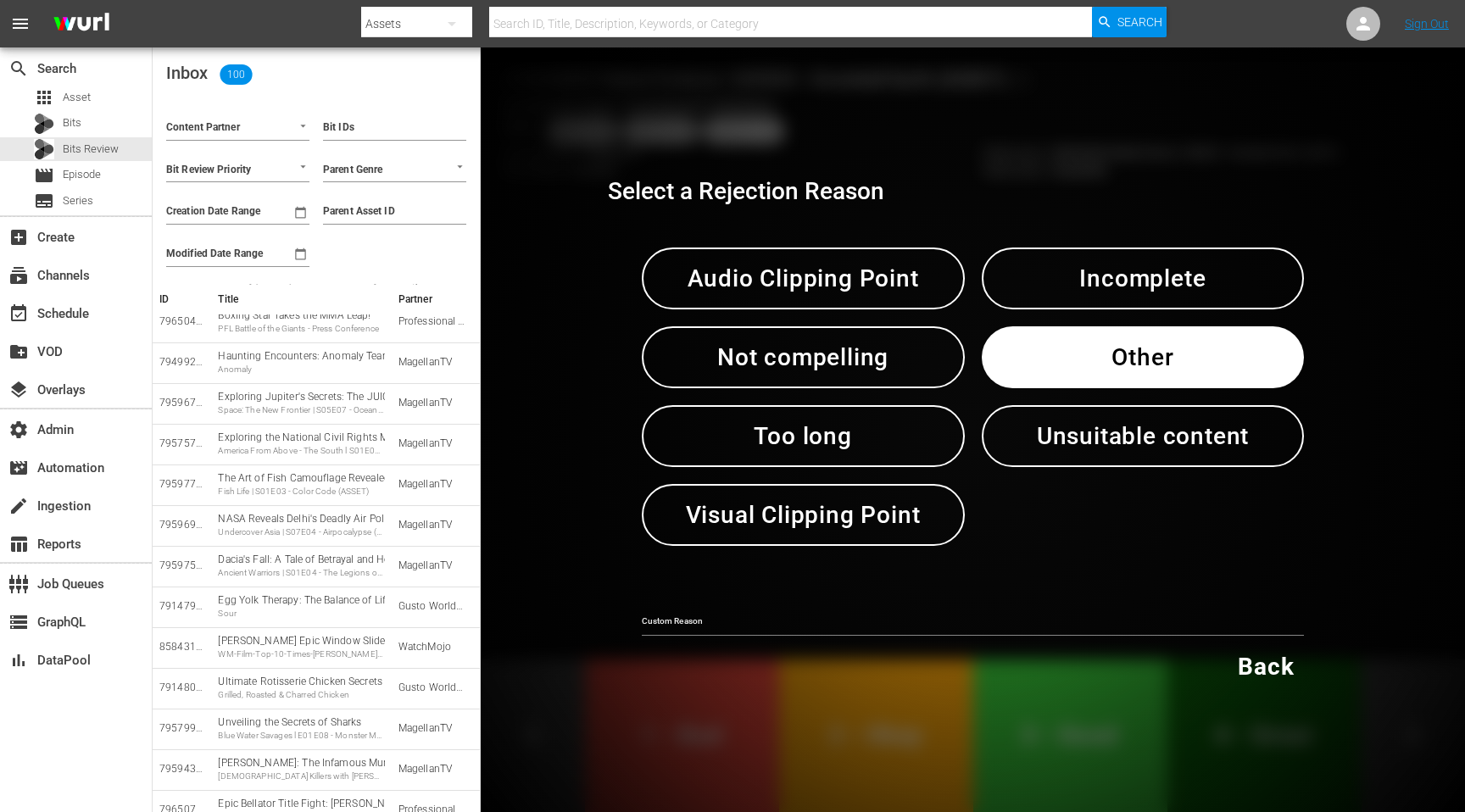 click on "Custom Reason" at bounding box center [973, 616] 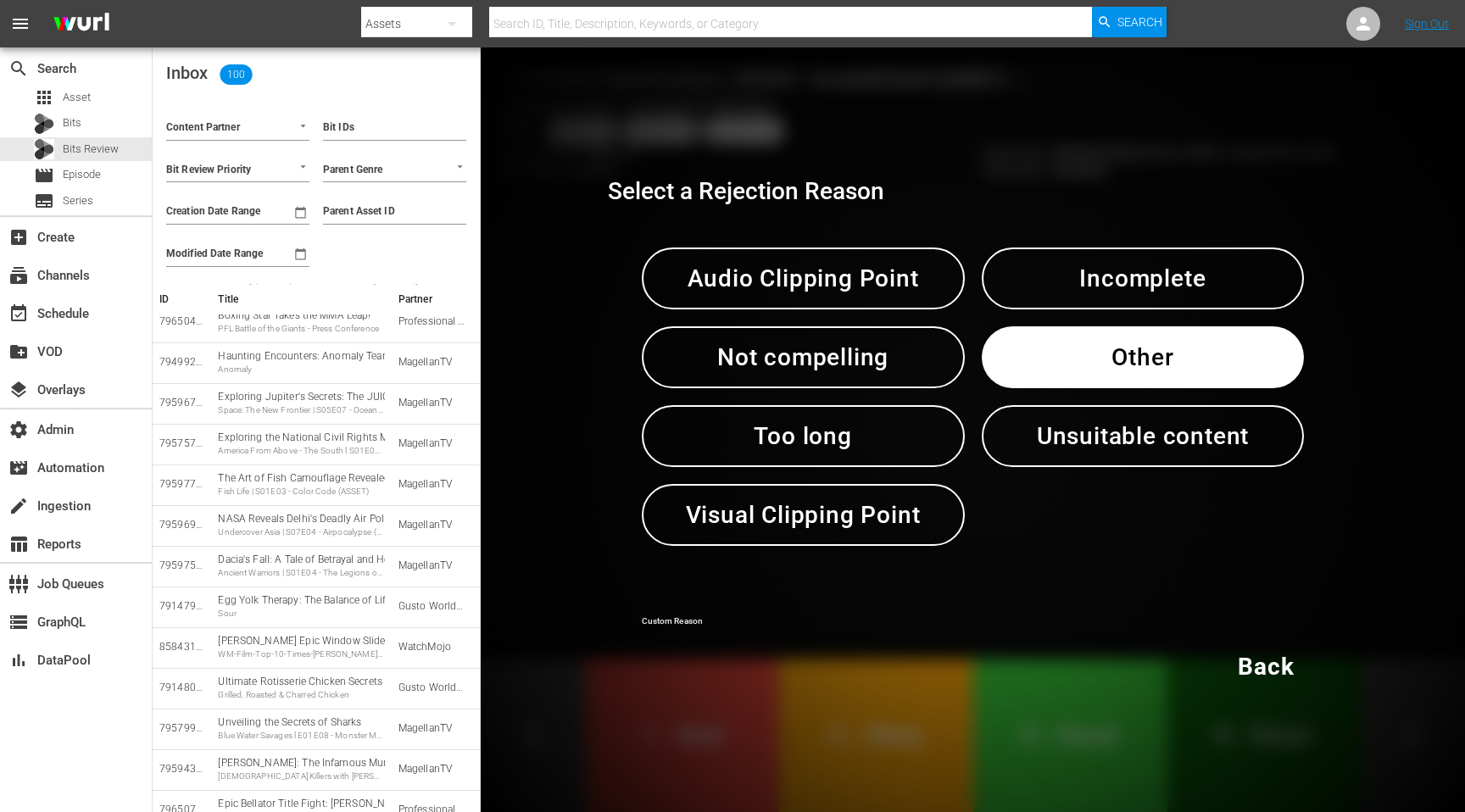 click at bounding box center (973, 623) 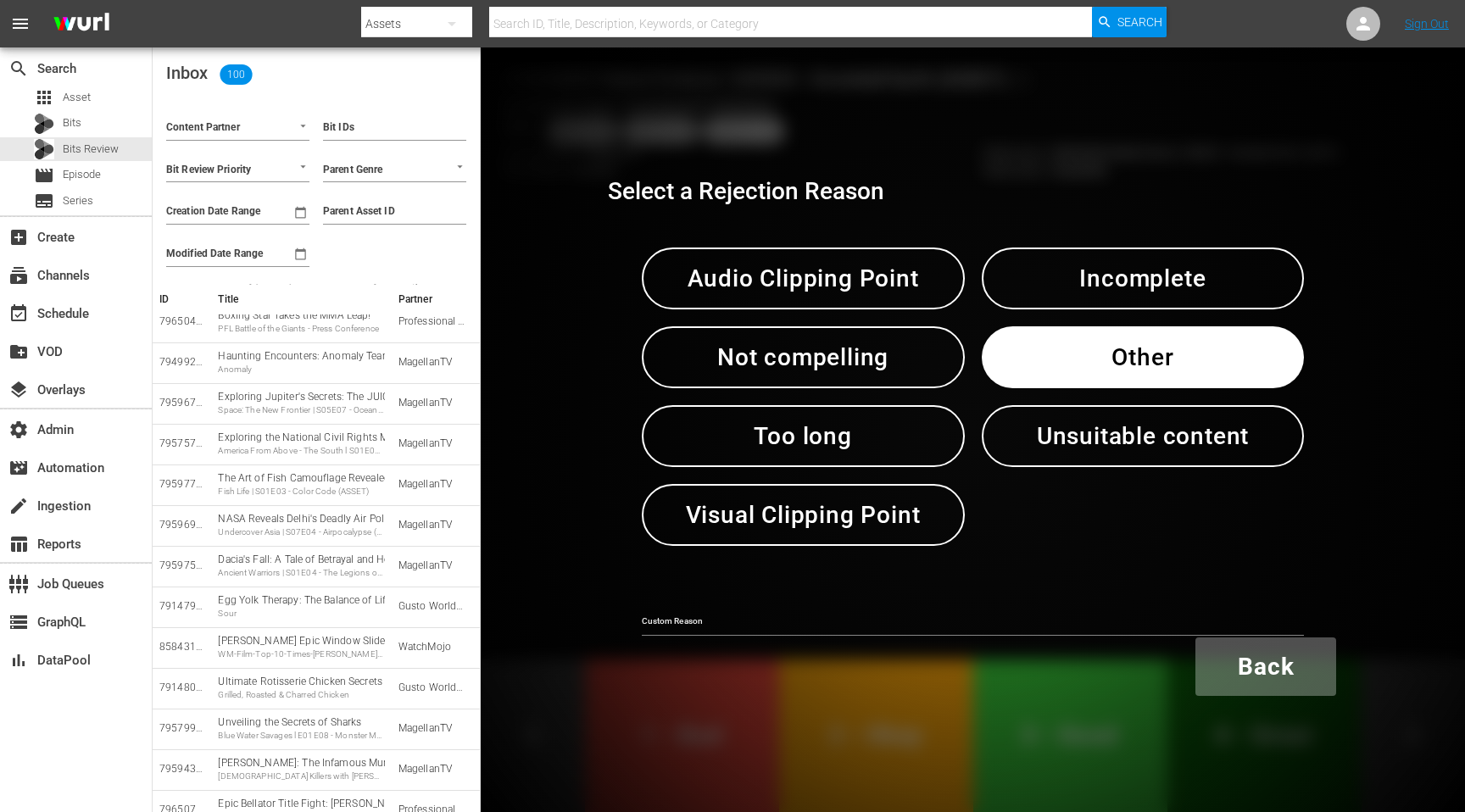 click on "Back" at bounding box center (1266, 666) 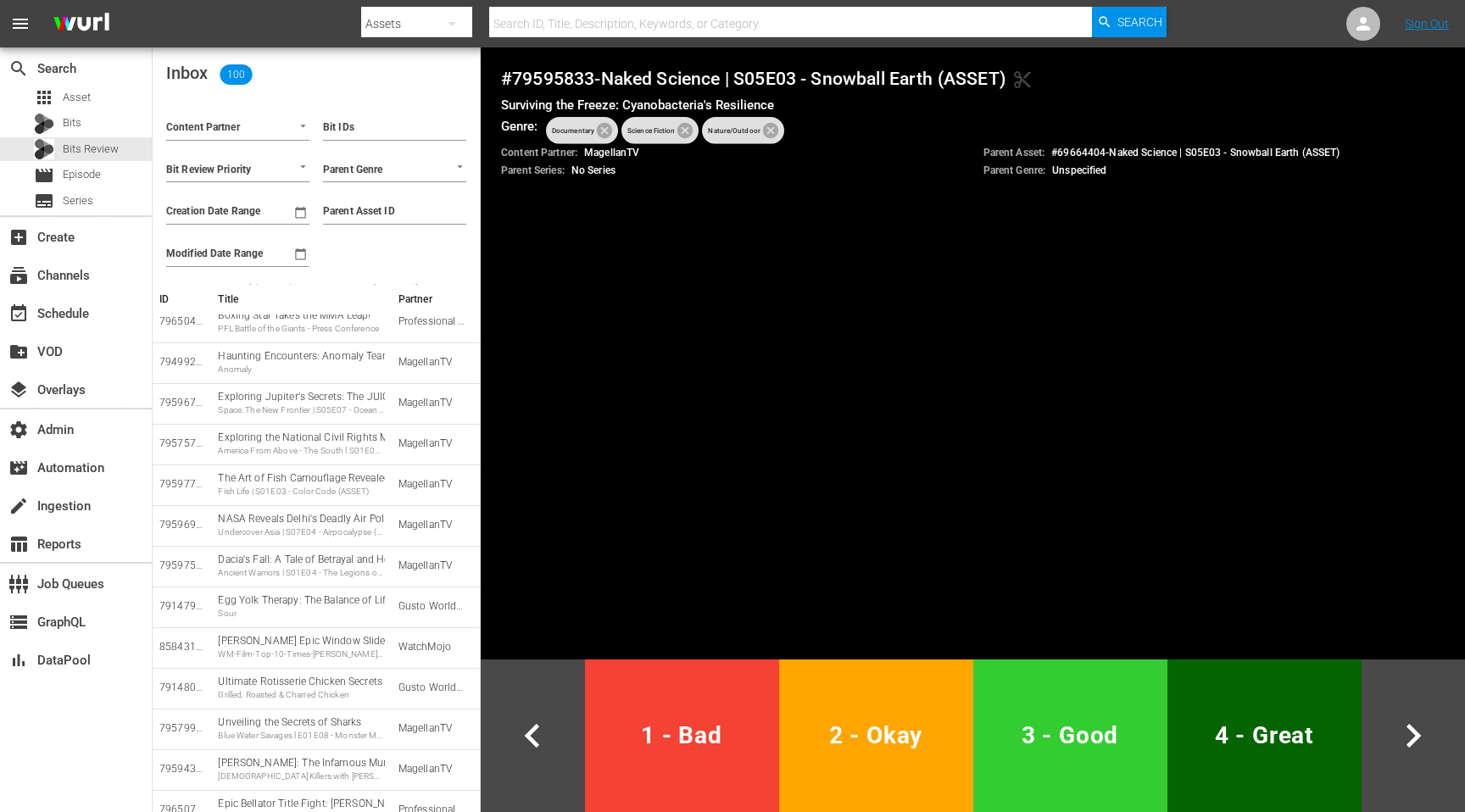 click on "2 - Okay" at bounding box center [876, 735] 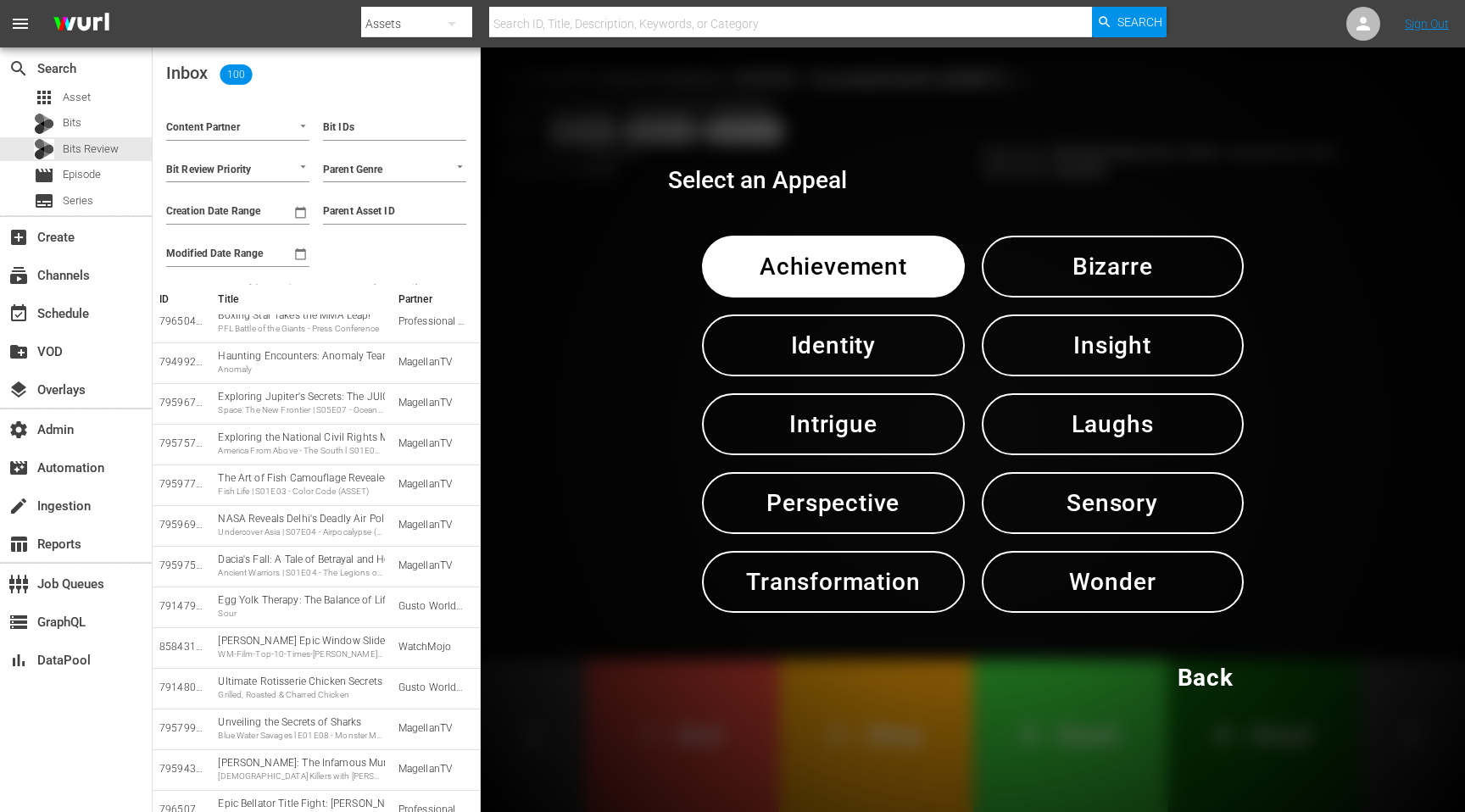 type 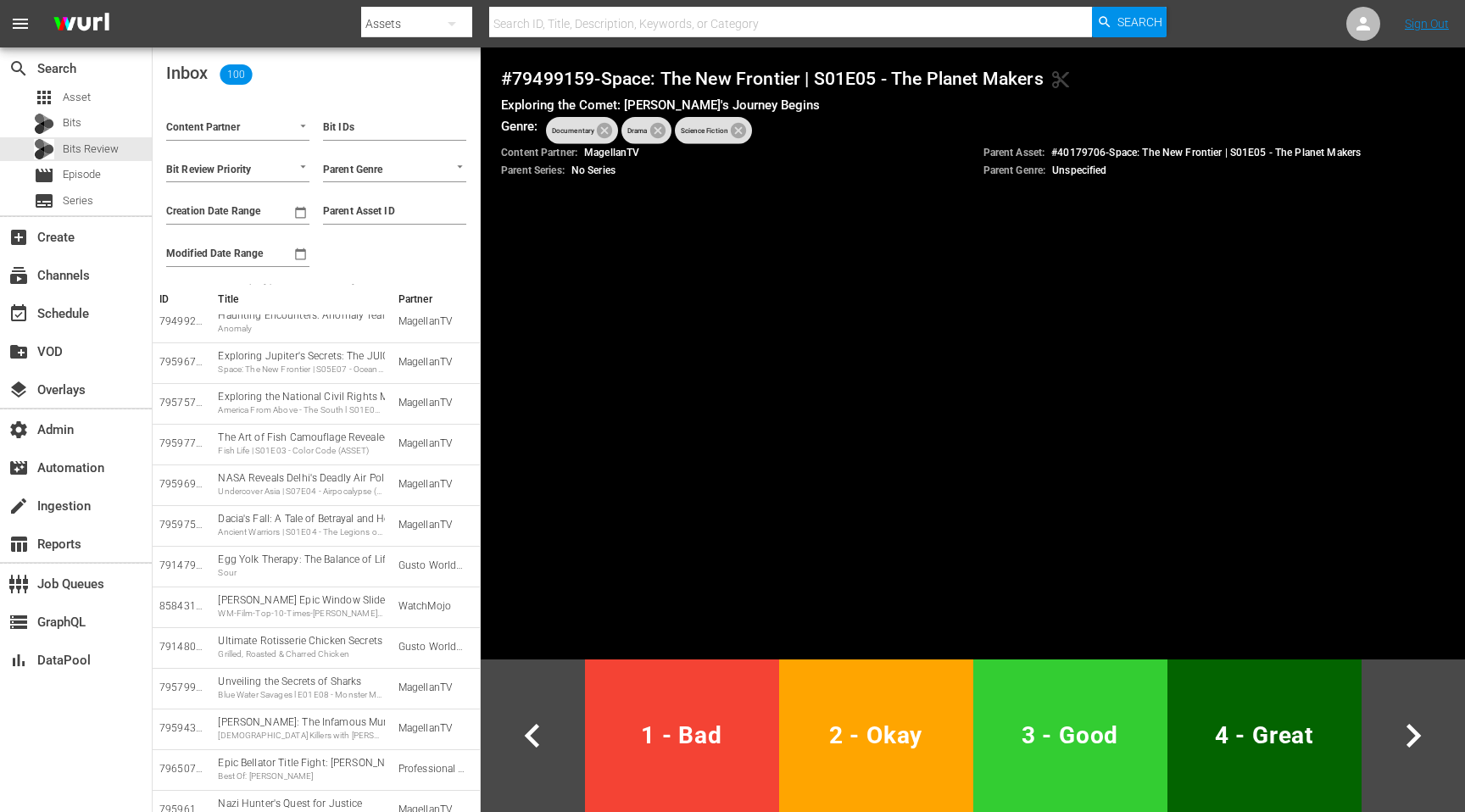 scroll, scrollTop: 623, scrollLeft: 0, axis: vertical 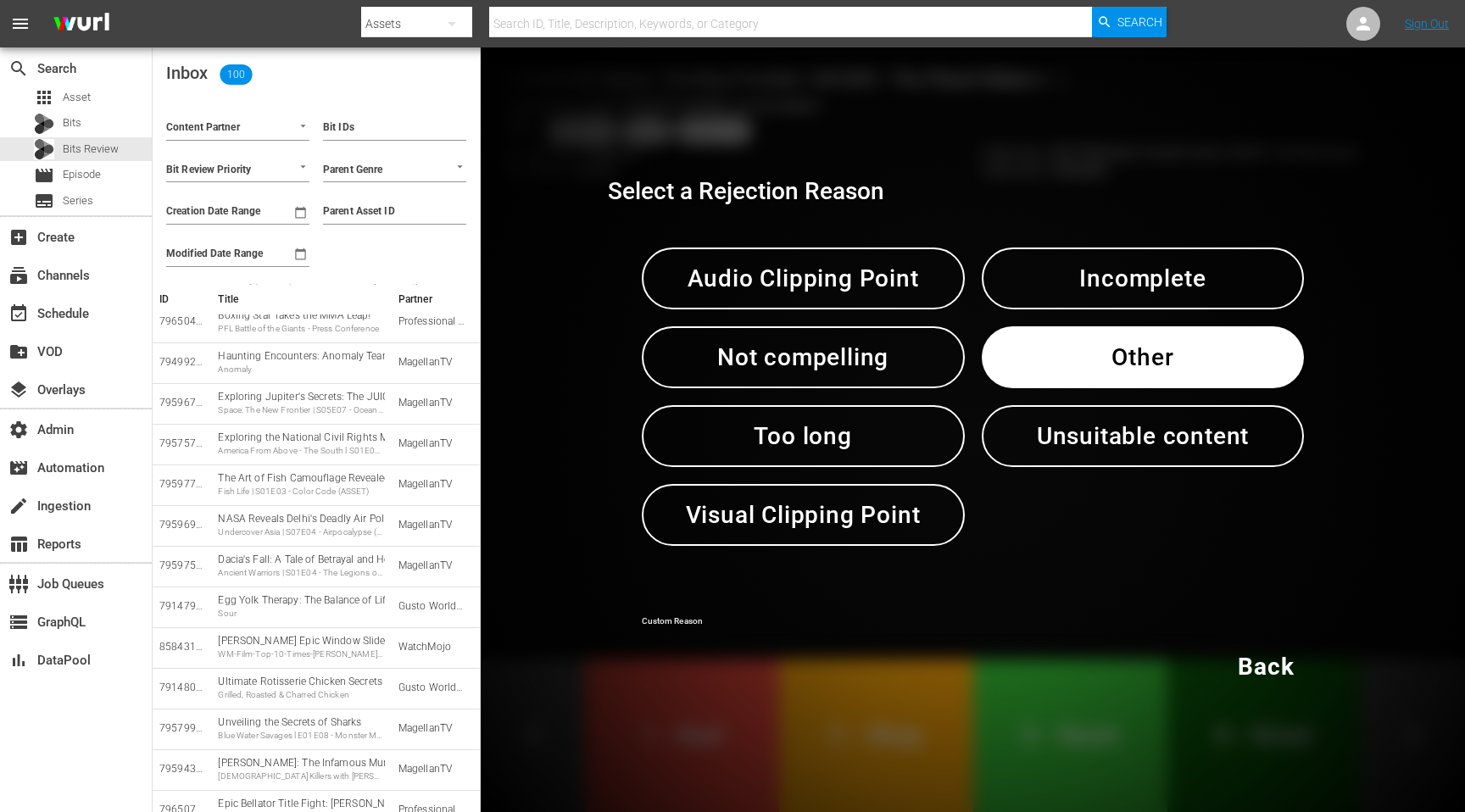 click at bounding box center (973, 623) 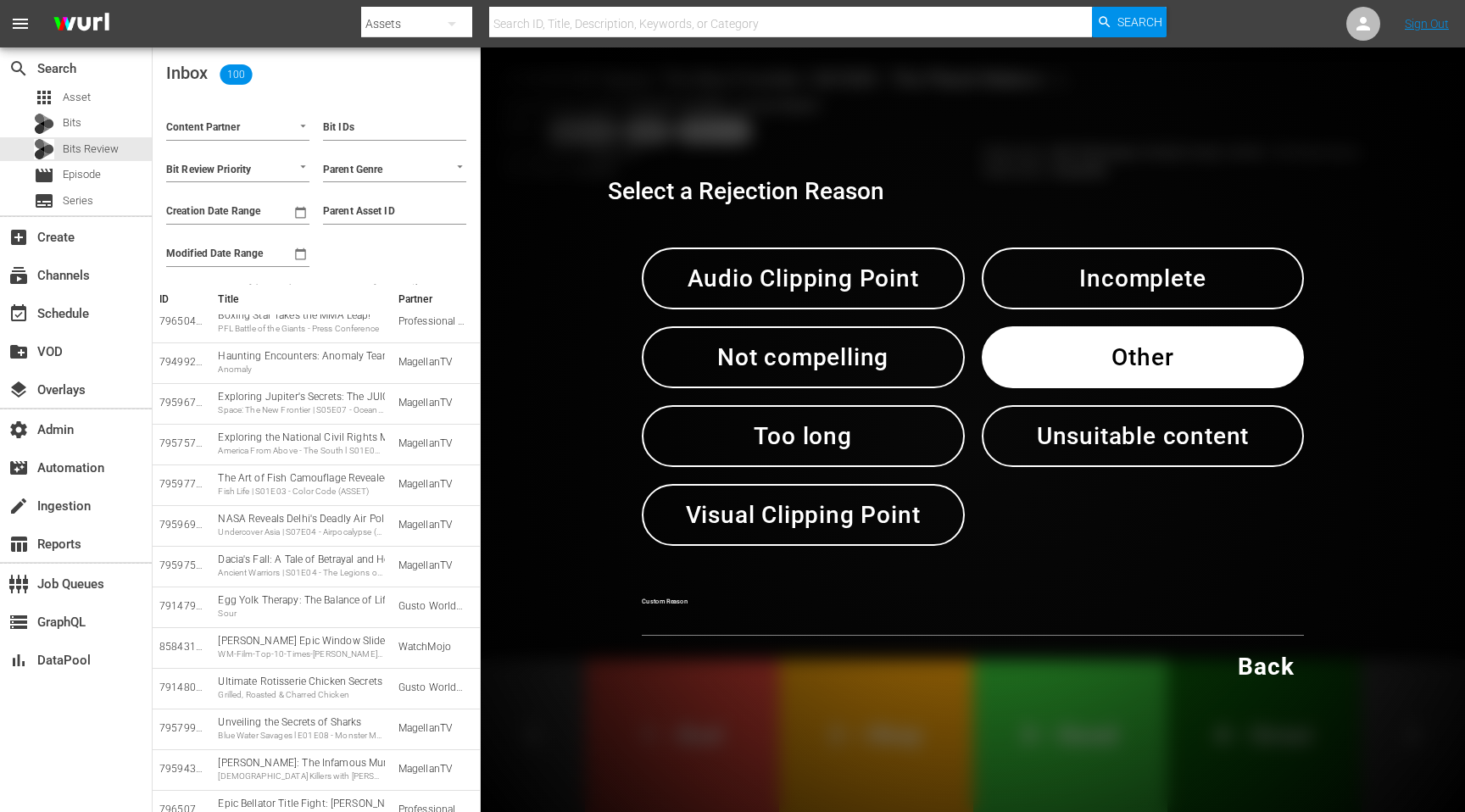 click on "Back" at bounding box center [1266, 666] 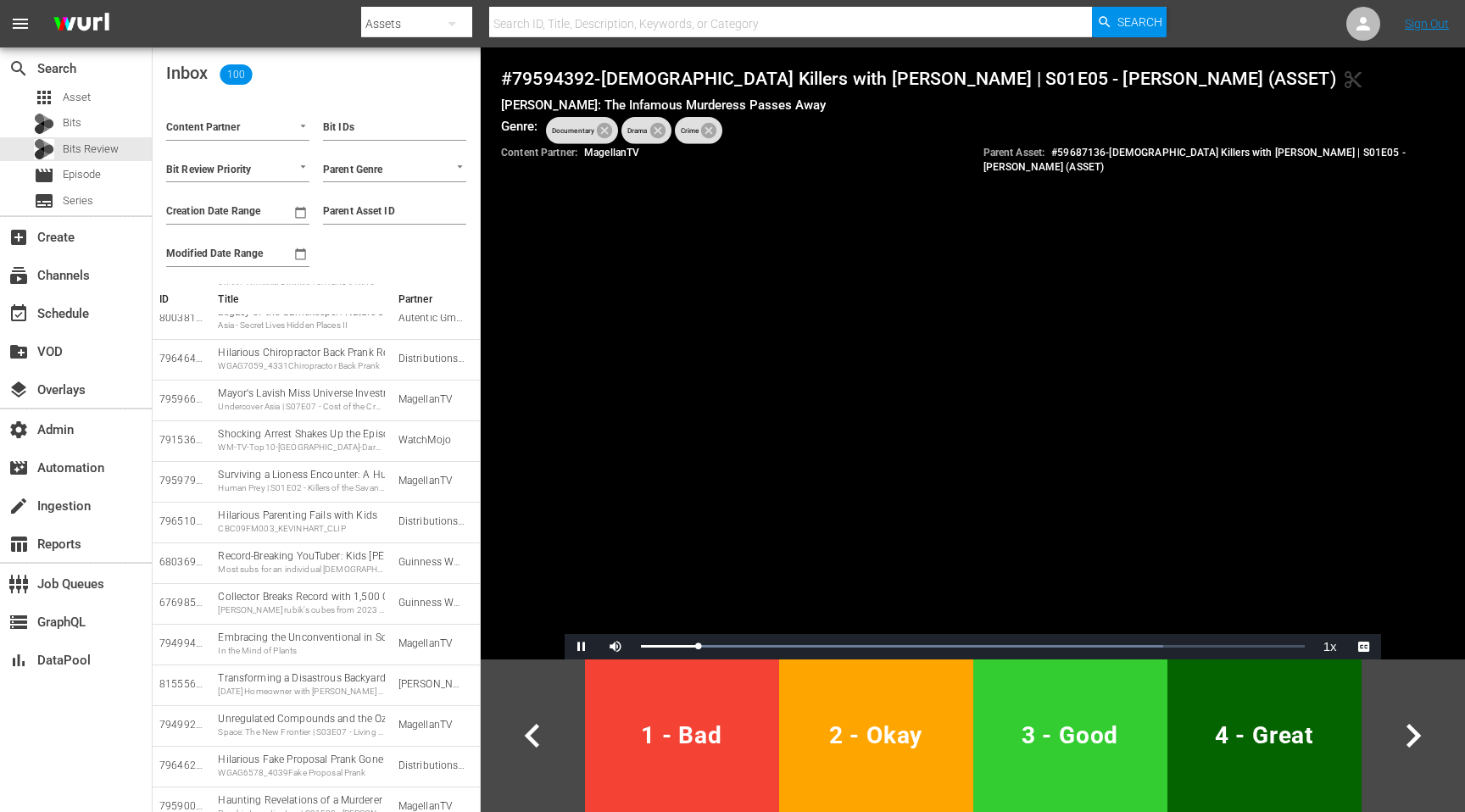 scroll, scrollTop: 1247, scrollLeft: 0, axis: vertical 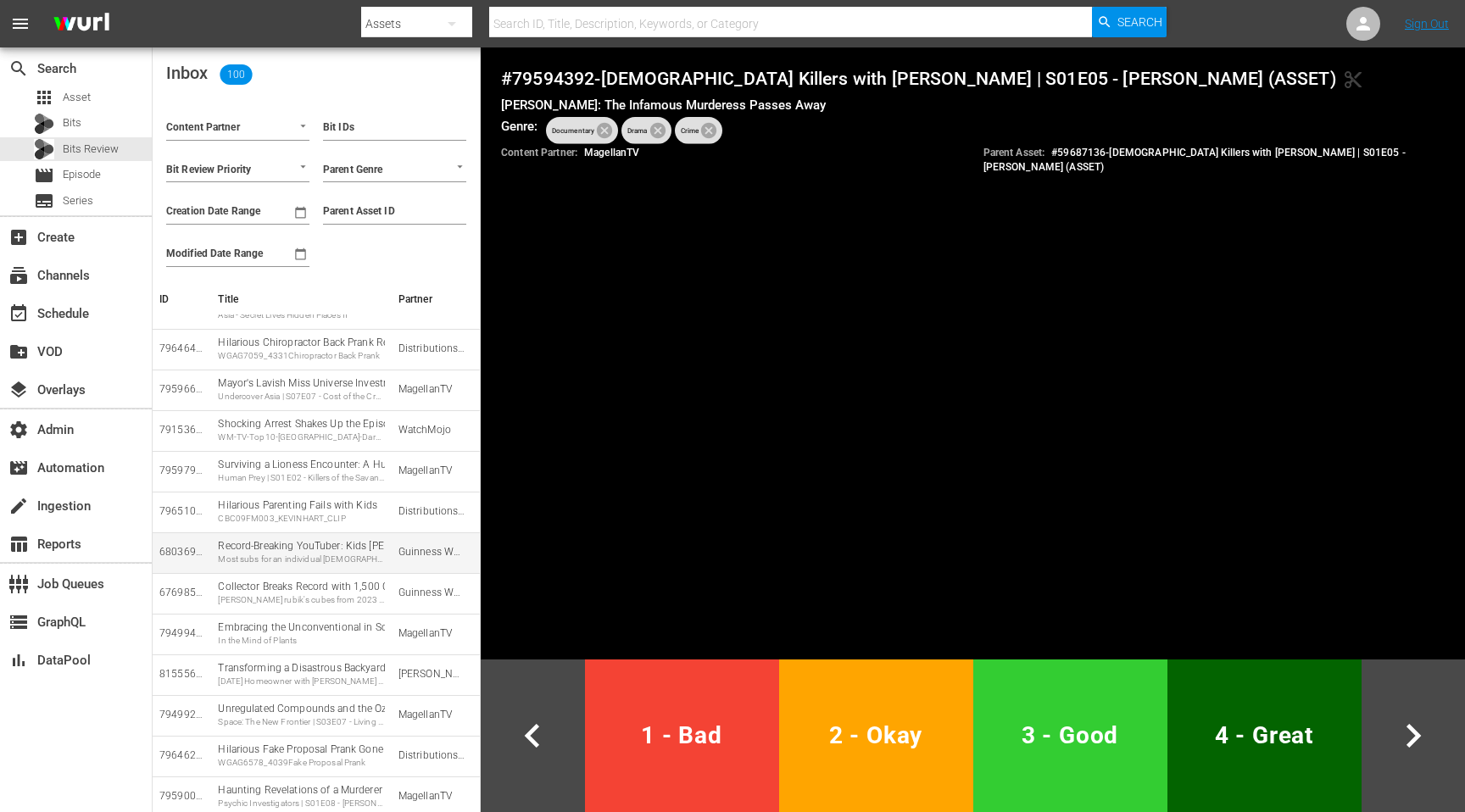 click on "Most subs for an individual female youtuber" at bounding box center [301, 559] 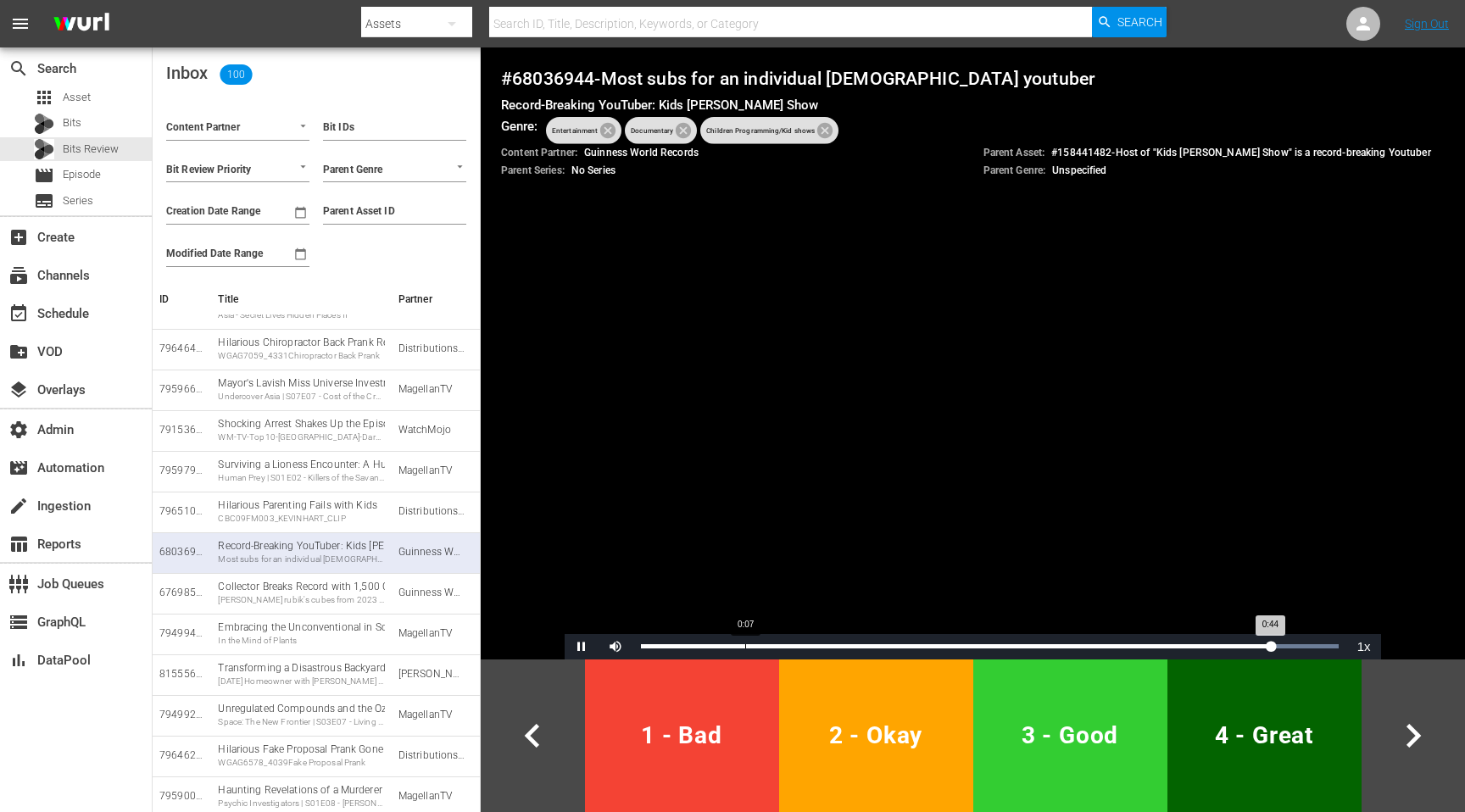 click on "Loaded :  100.00% 0:07 0:44" at bounding box center [989, 647] 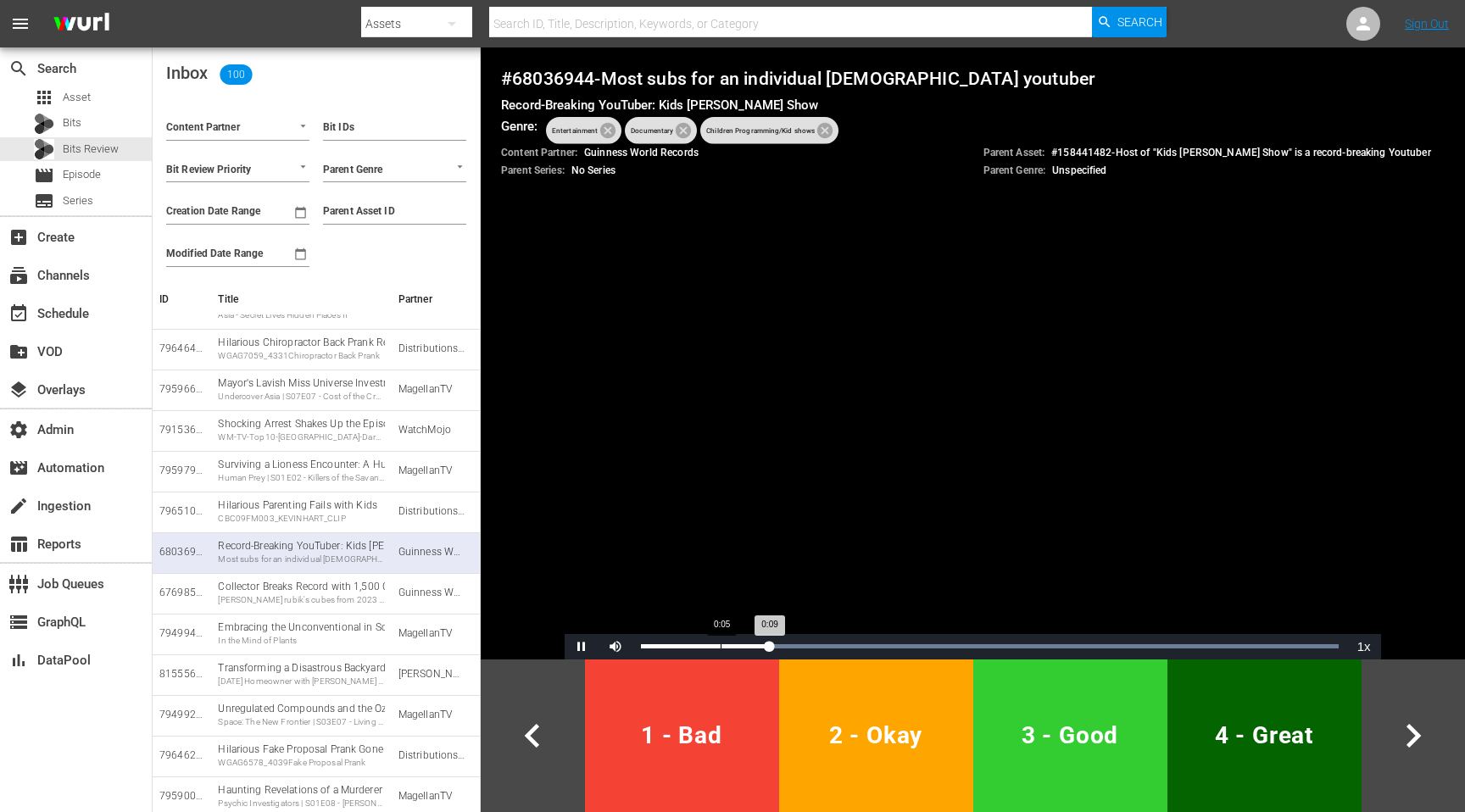 click on "Loaded :  100.00% 0:05 0:09" at bounding box center [989, 647] 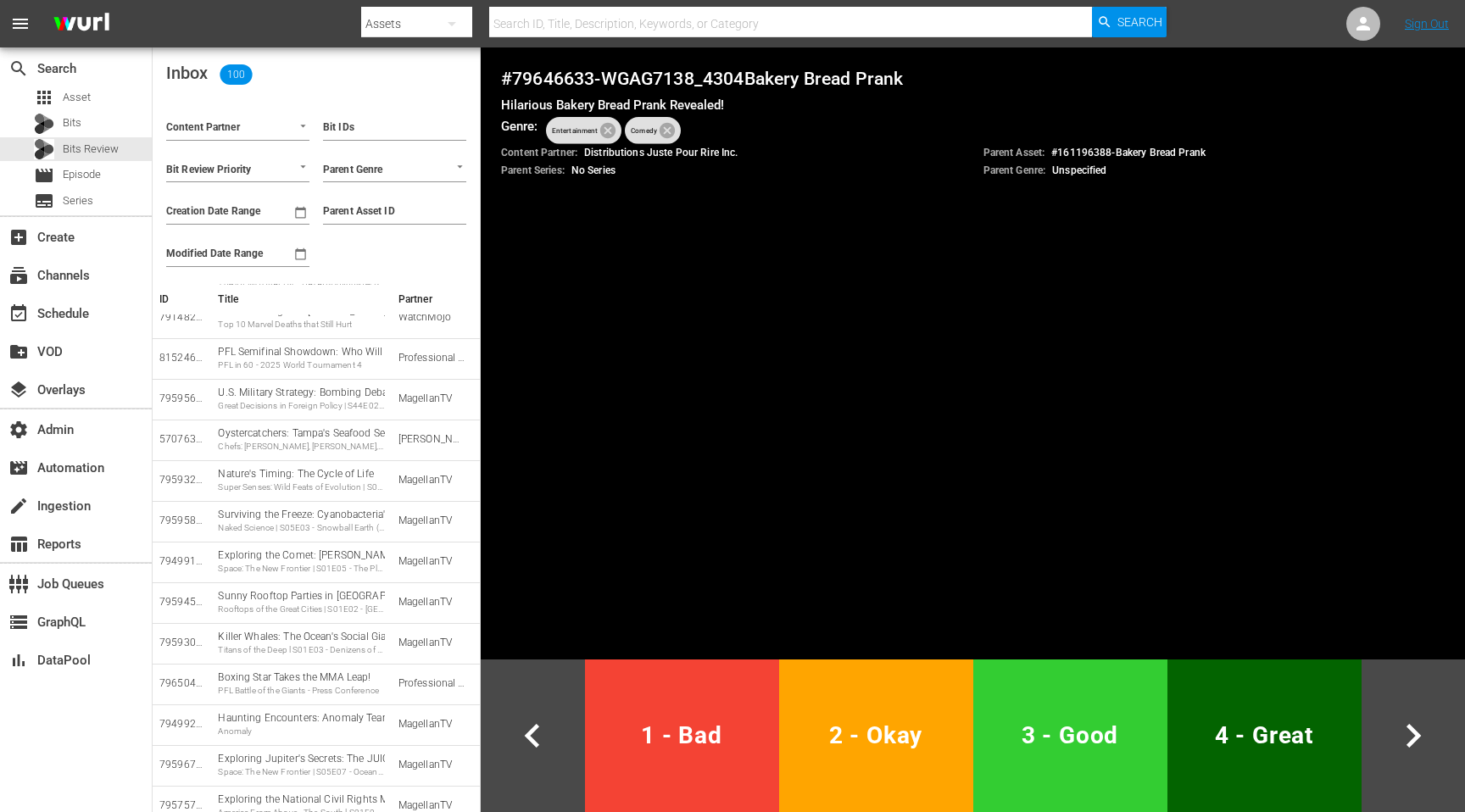 scroll, scrollTop: 0, scrollLeft: 0, axis: both 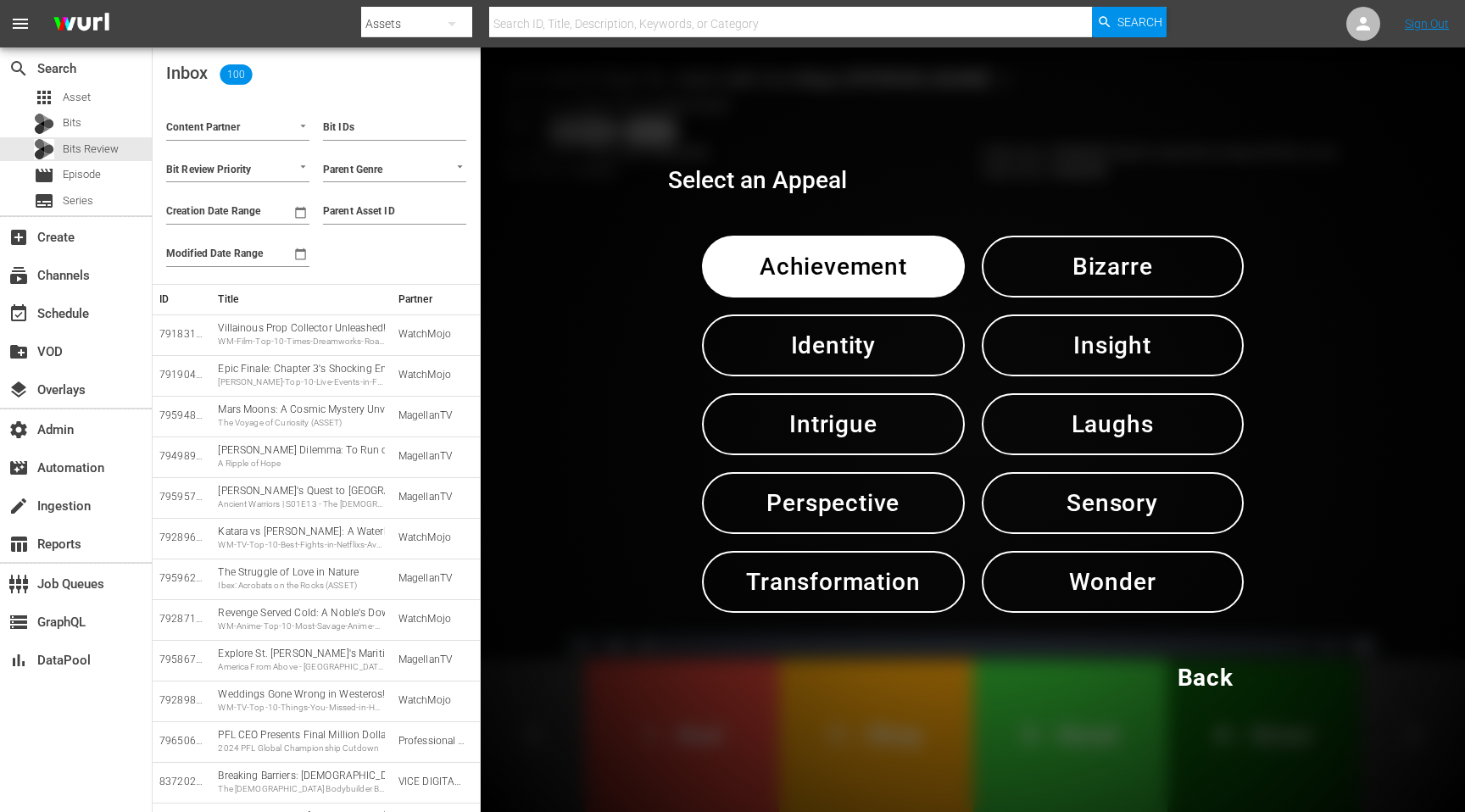click on "Back" at bounding box center [1206, 677] 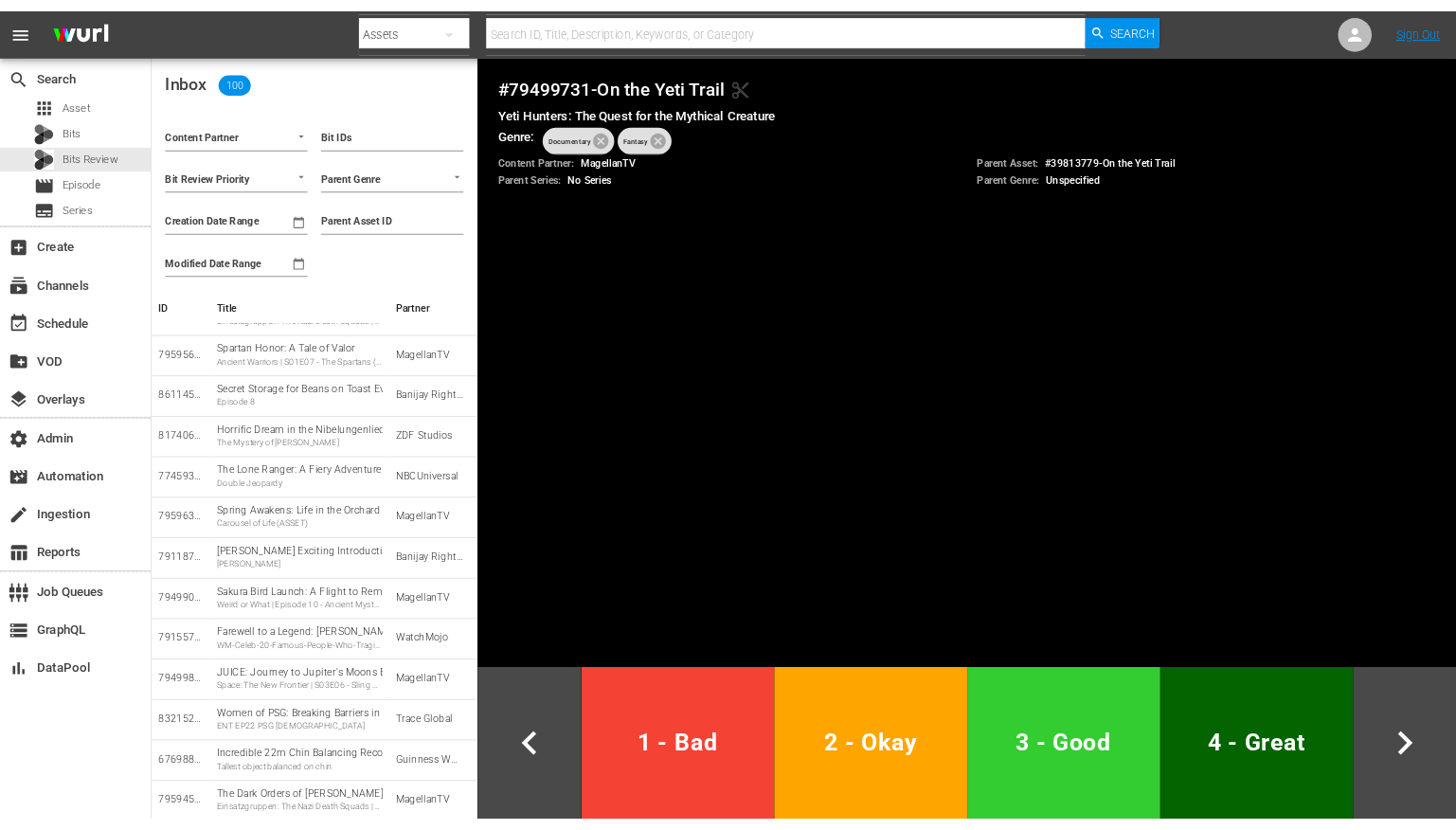 scroll, scrollTop: 3225, scrollLeft: 0, axis: vertical 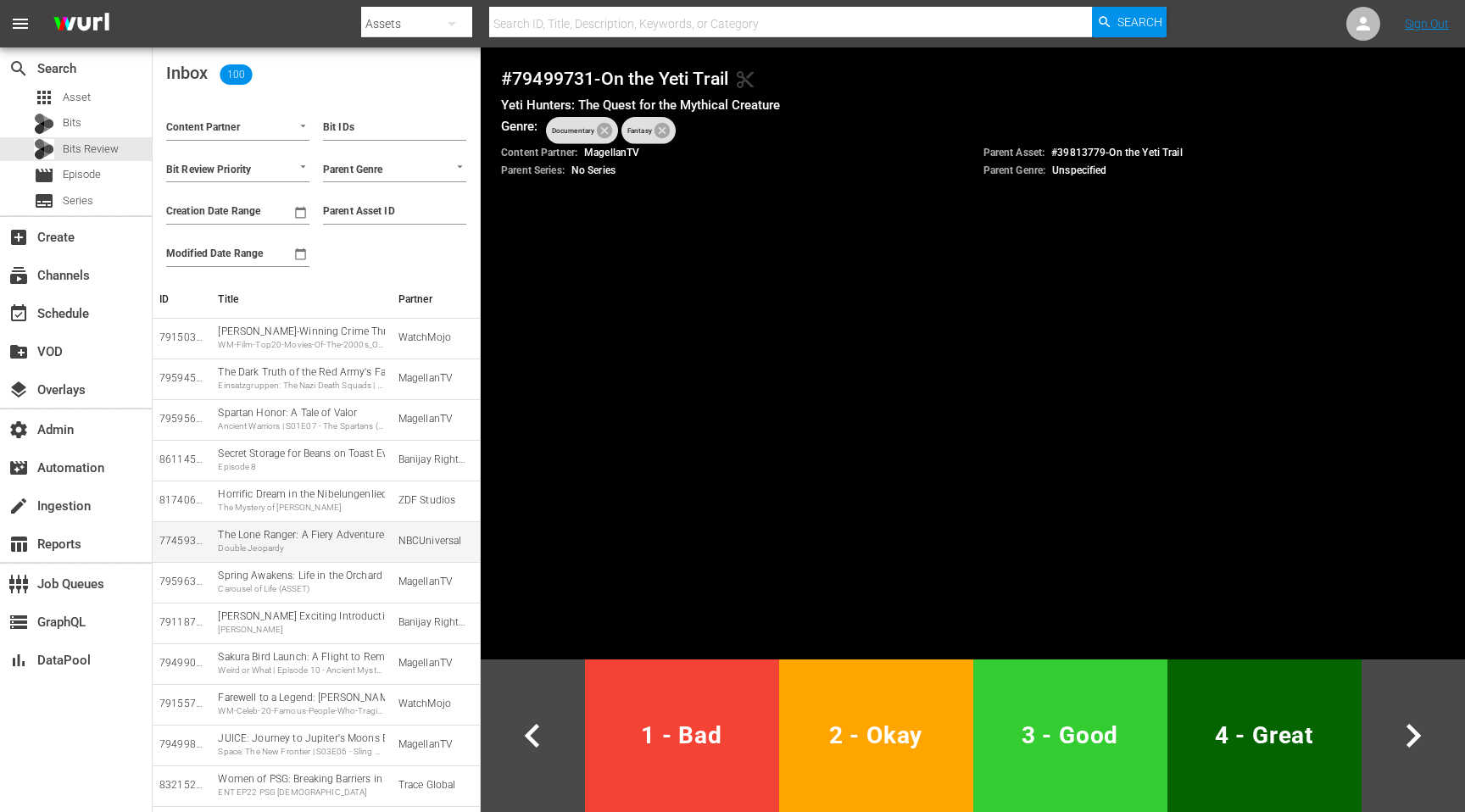 click on "The Lone Ranger: A Fiery Adventure Awaits Double Jeopardy" at bounding box center (301, 541) 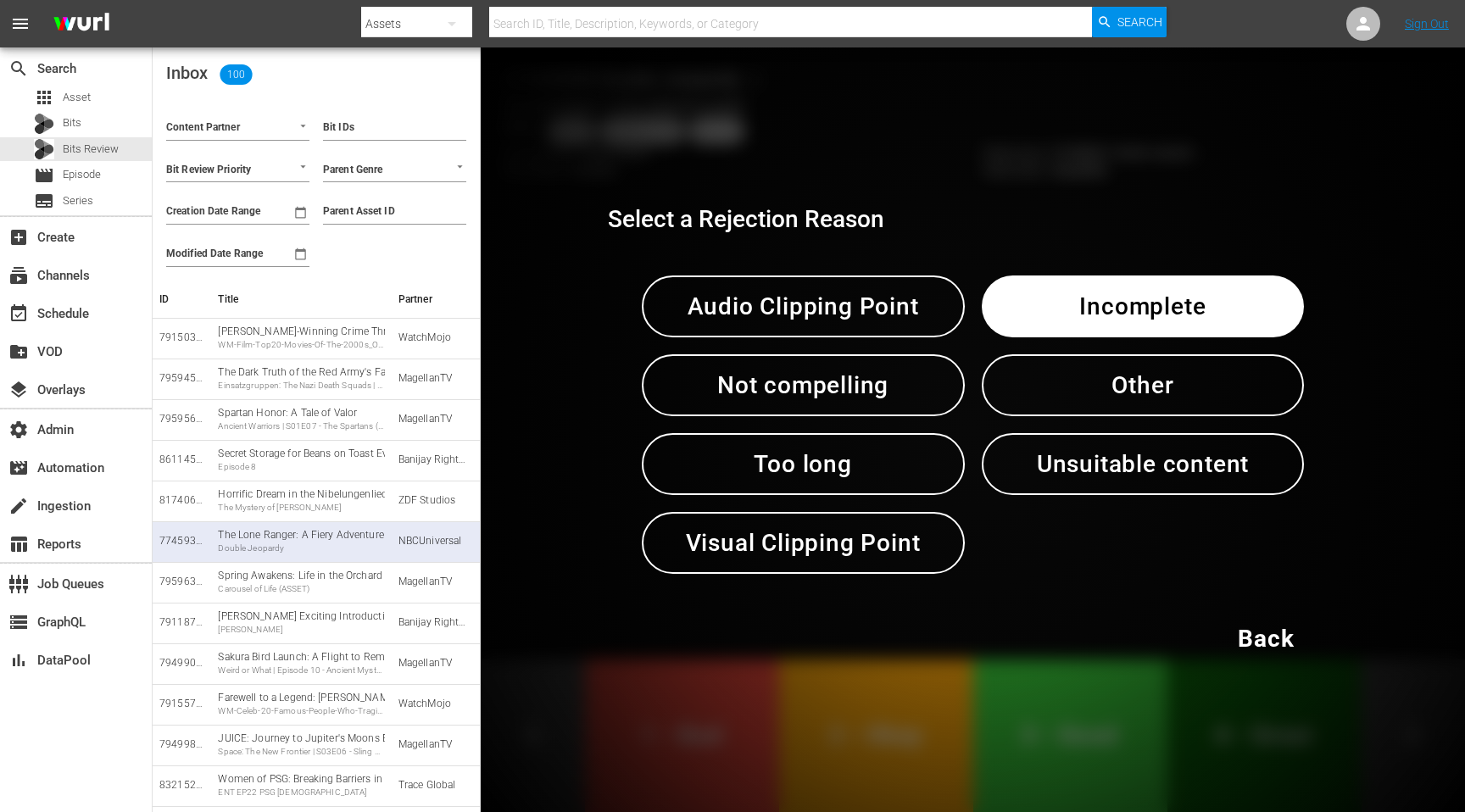 click on "Back" at bounding box center [1266, 638] 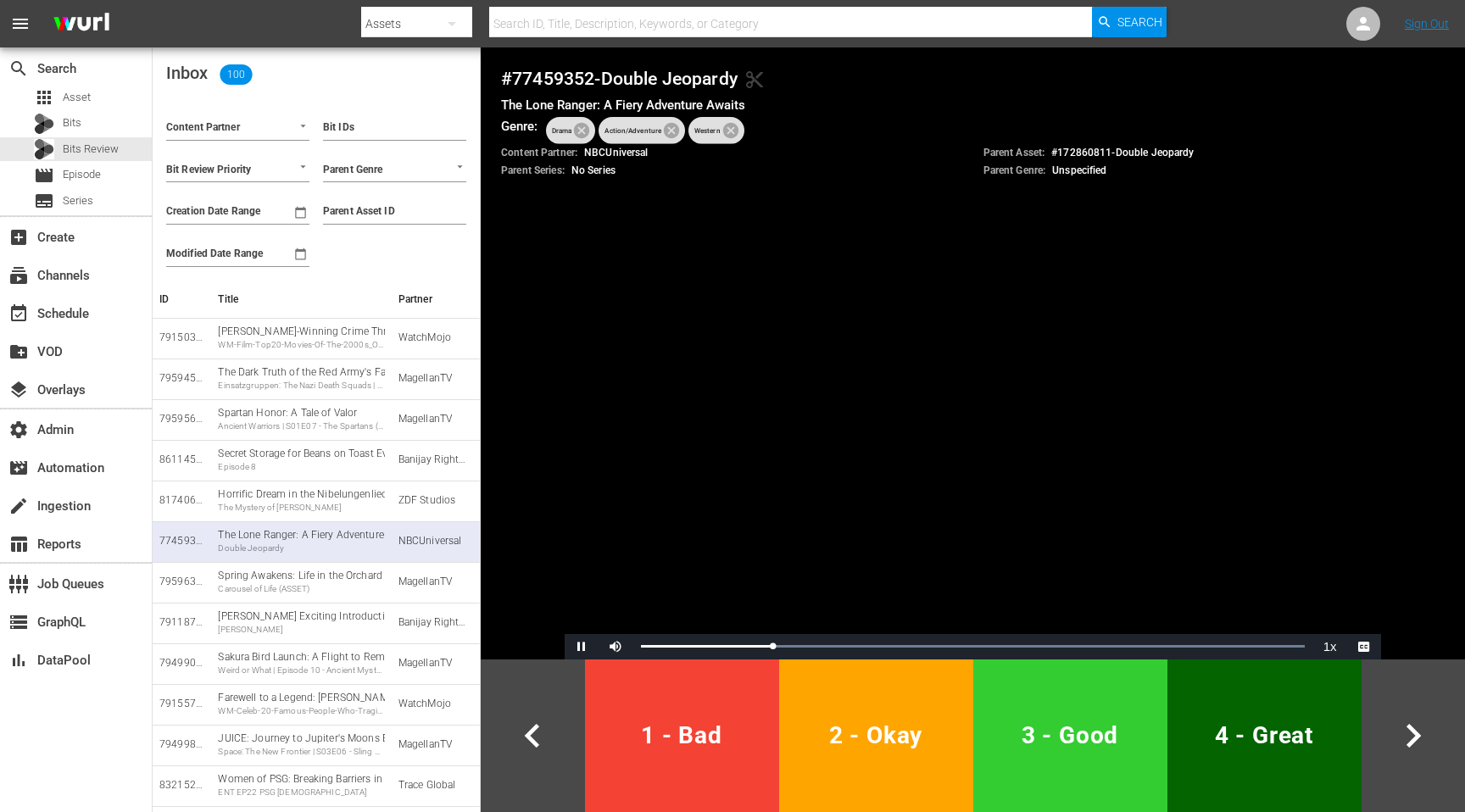 click on "3 - Good" at bounding box center [1070, 736] 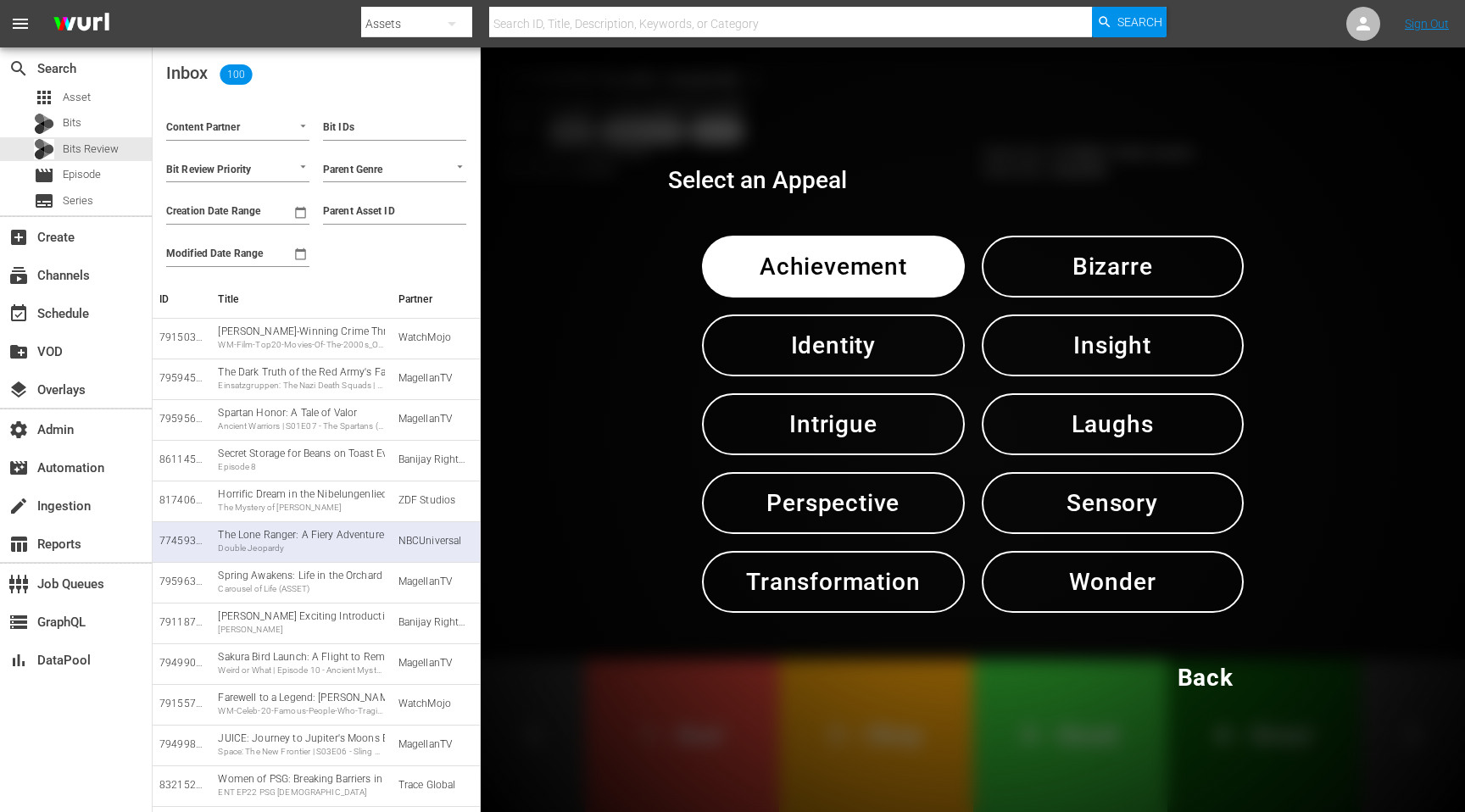 click on "Intrigue" at bounding box center (833, 424) 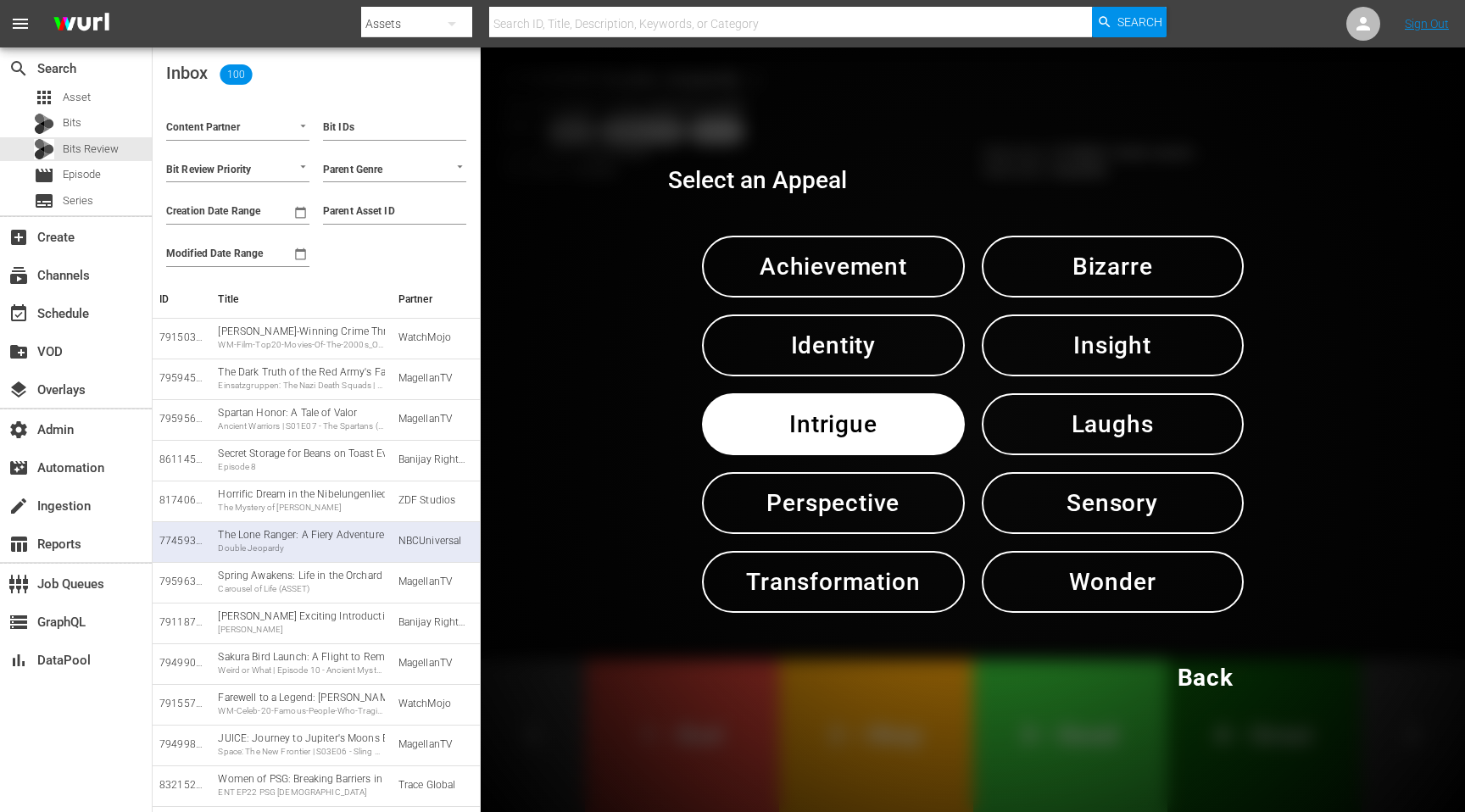 type 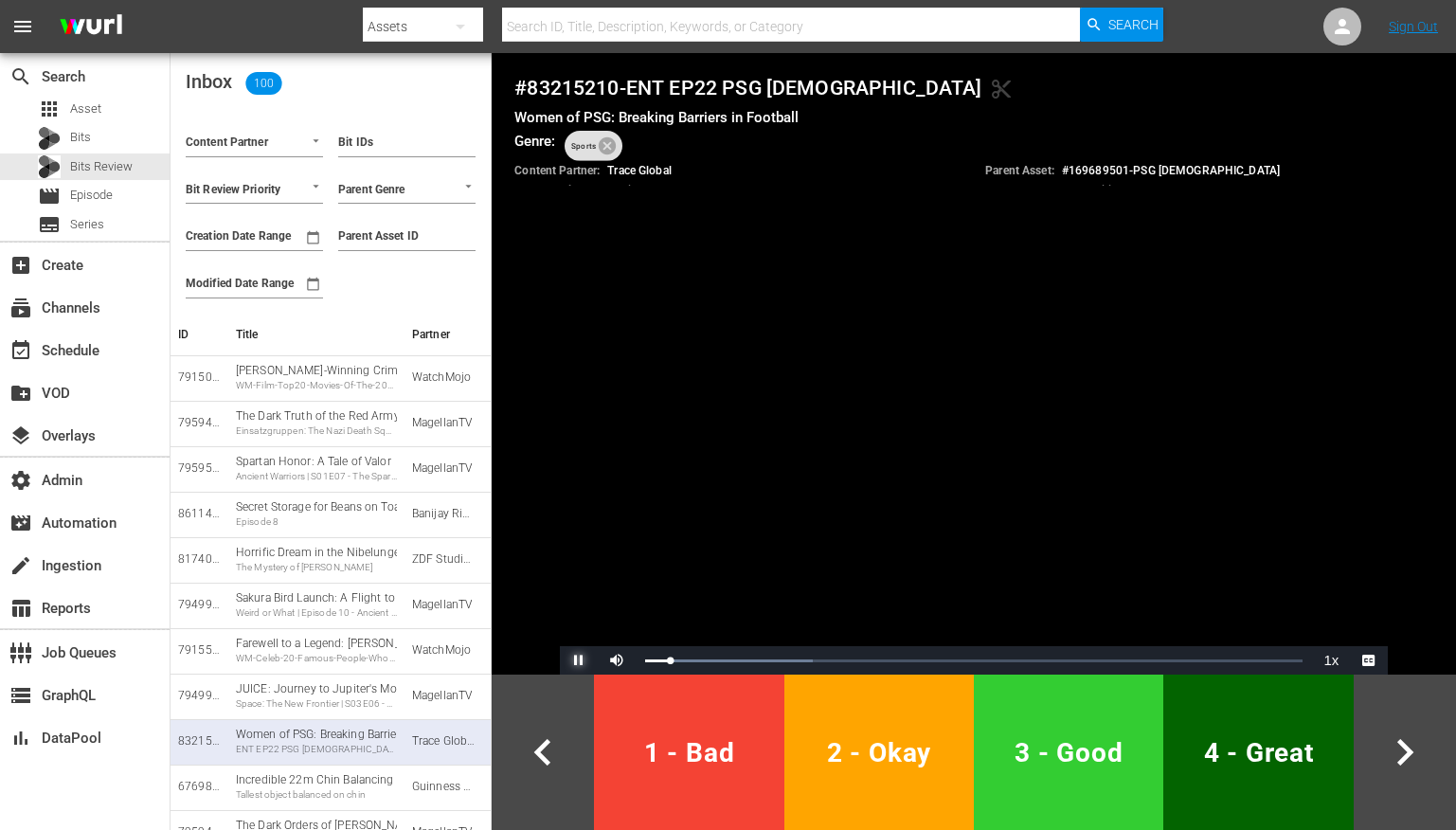 click at bounding box center (579, 660) 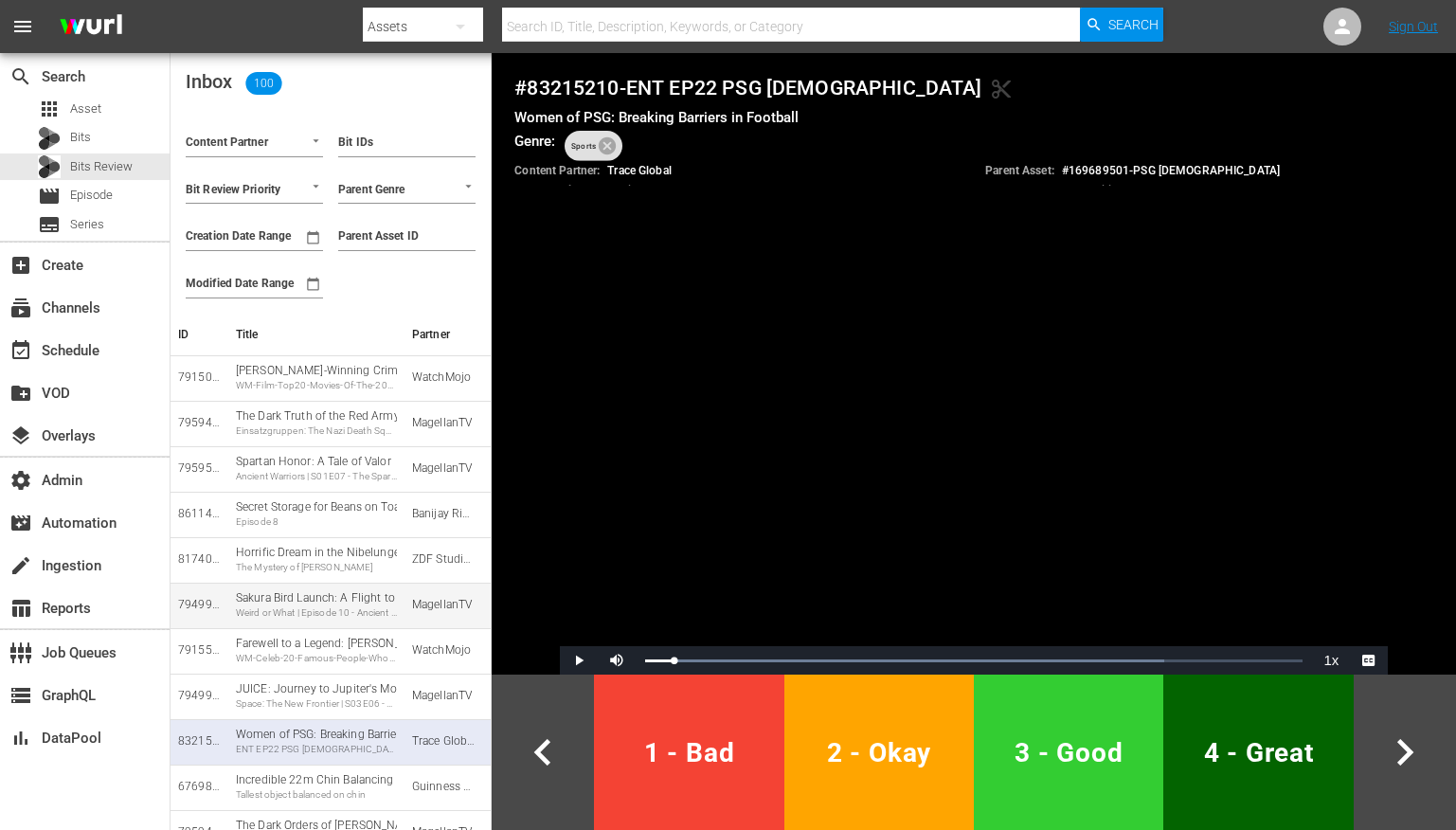 click on "Sakura Bird Launch: A Flight to Remember Weird or What | Episode 10 - Ancient Mysteries" at bounding box center (316, 605) 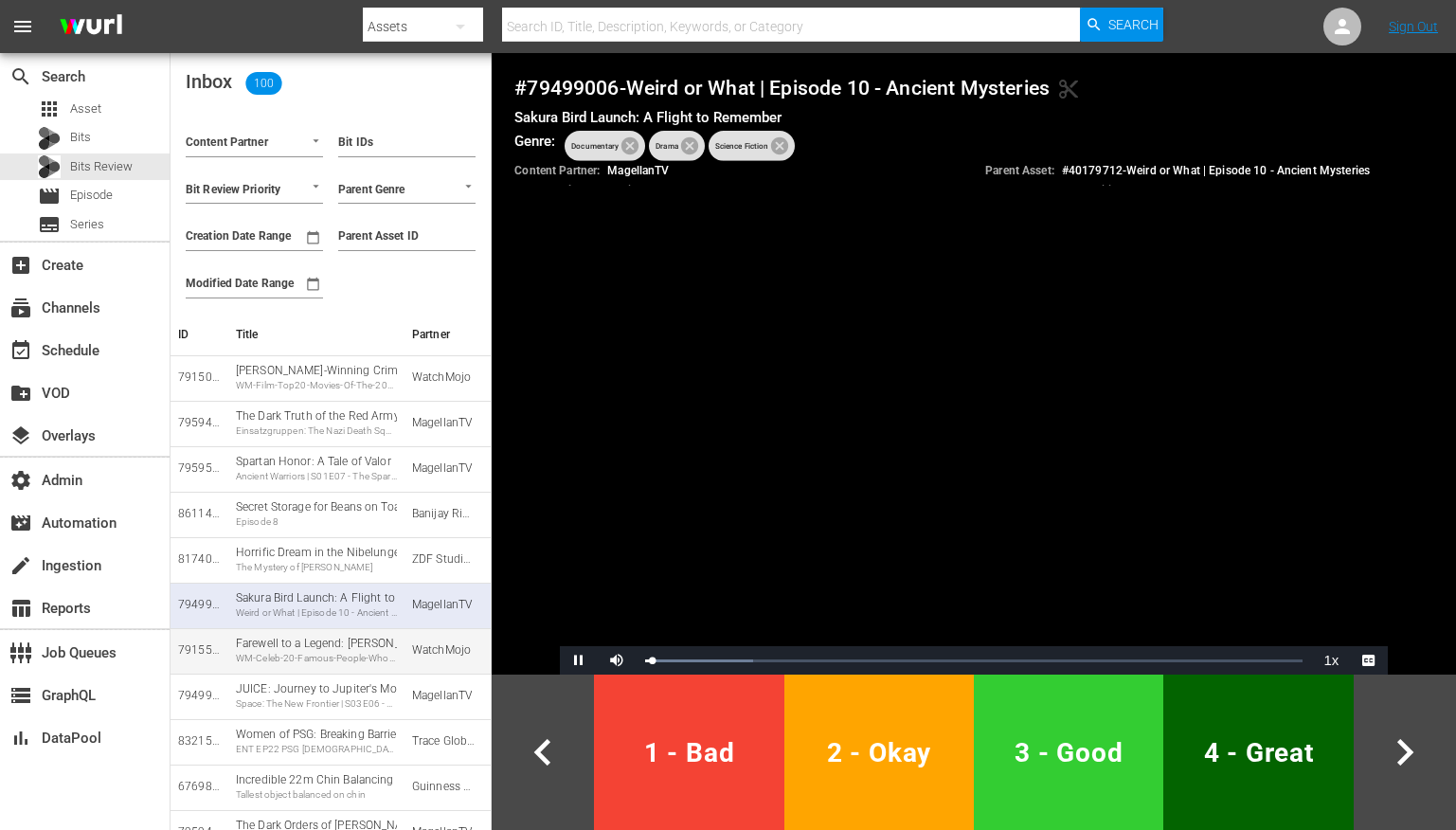 click on "Farewell to a Legend: Paul Walker's Last Scene WM-Celeb-20-Famous-People-Who-Tragically-Died-While-Filming_I1T7F1-EN_VIDEO.mov" at bounding box center [316, 650] 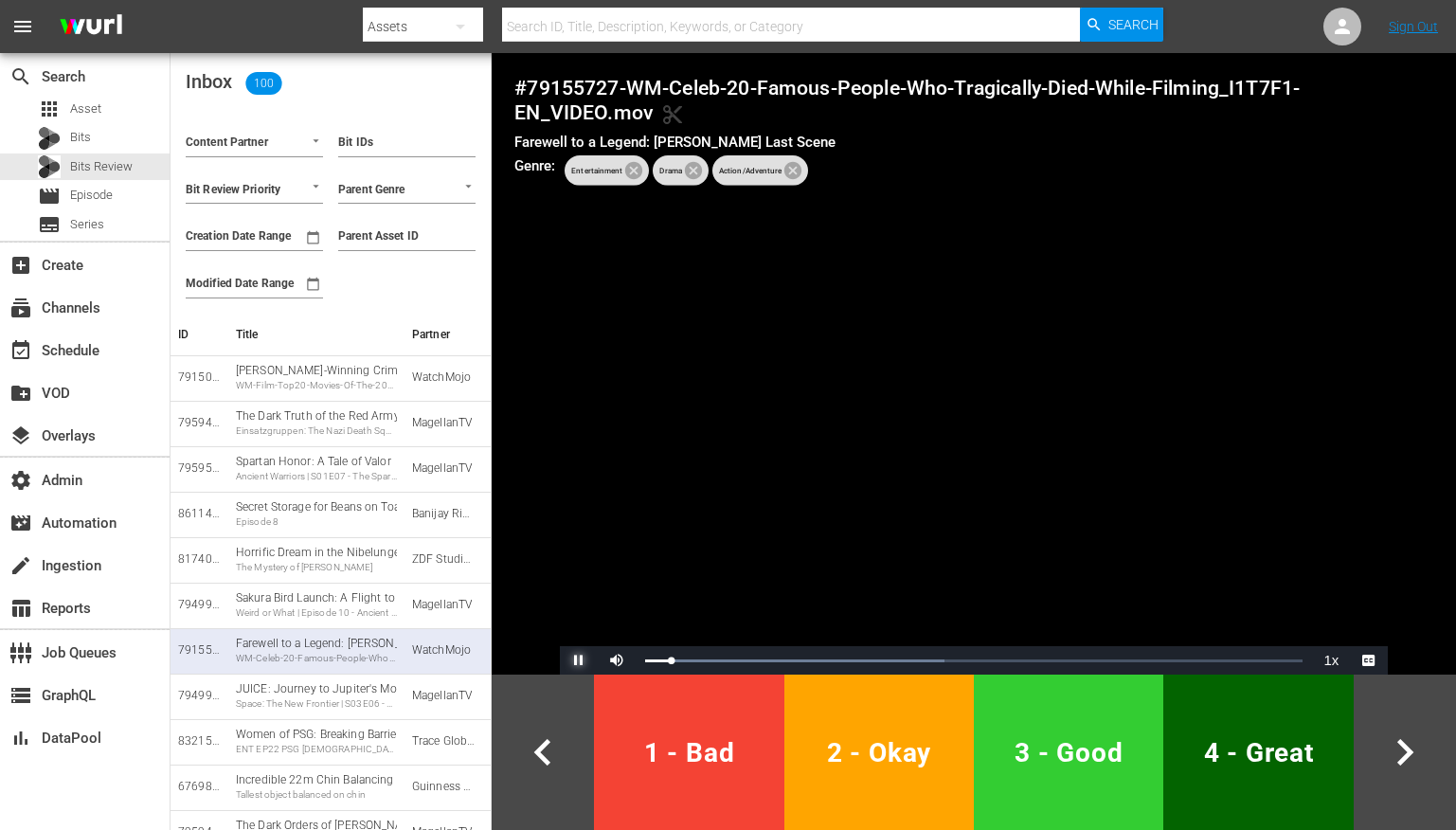 click at bounding box center [579, 660] 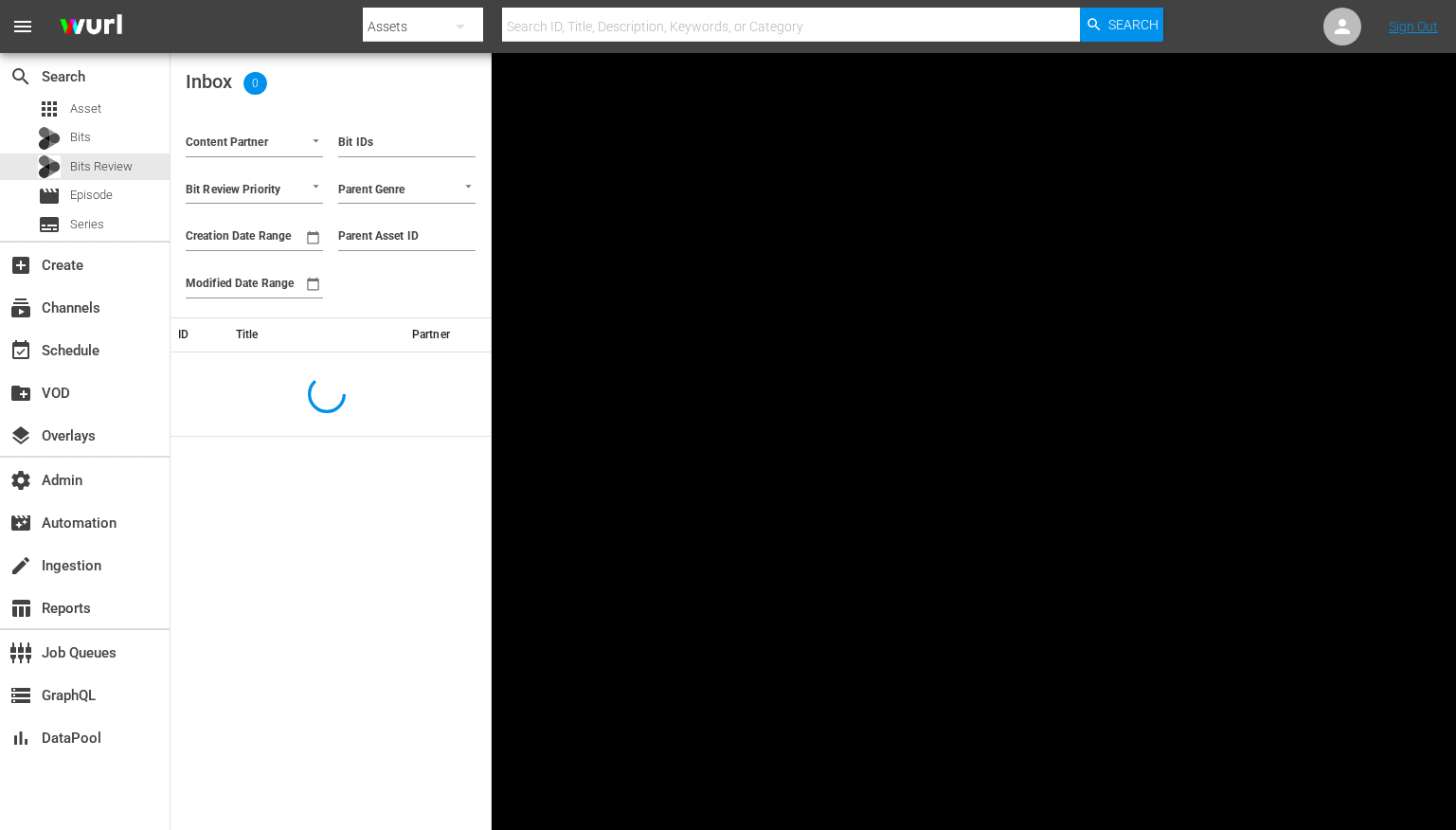 scroll, scrollTop: 0, scrollLeft: 0, axis: both 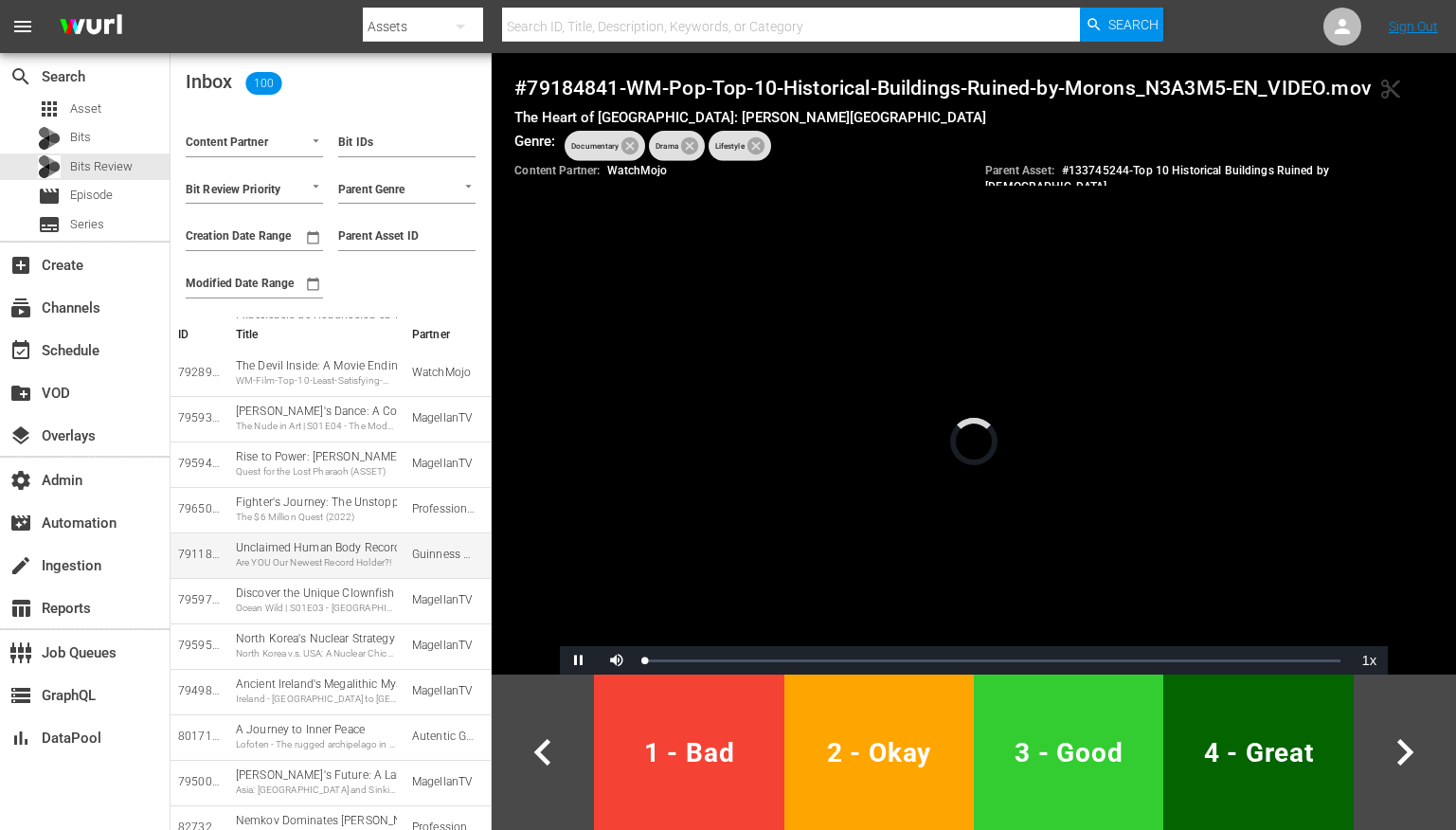 click on "Unclaimed Human Body Records Awaiting Champions Are YOU Our Newest Record Holder?!" at bounding box center (316, 555) 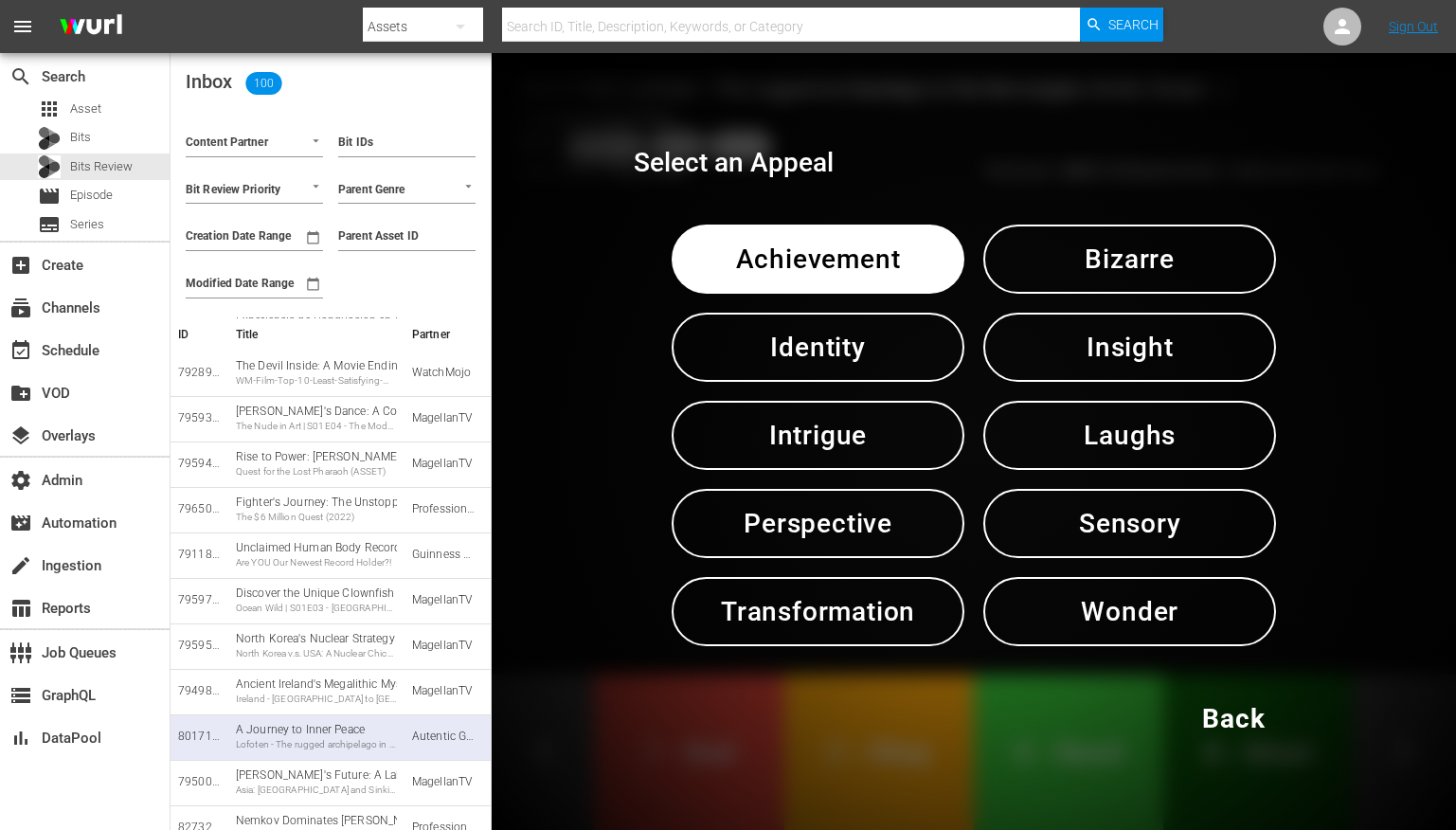 click on "Back" at bounding box center [1233, 718] 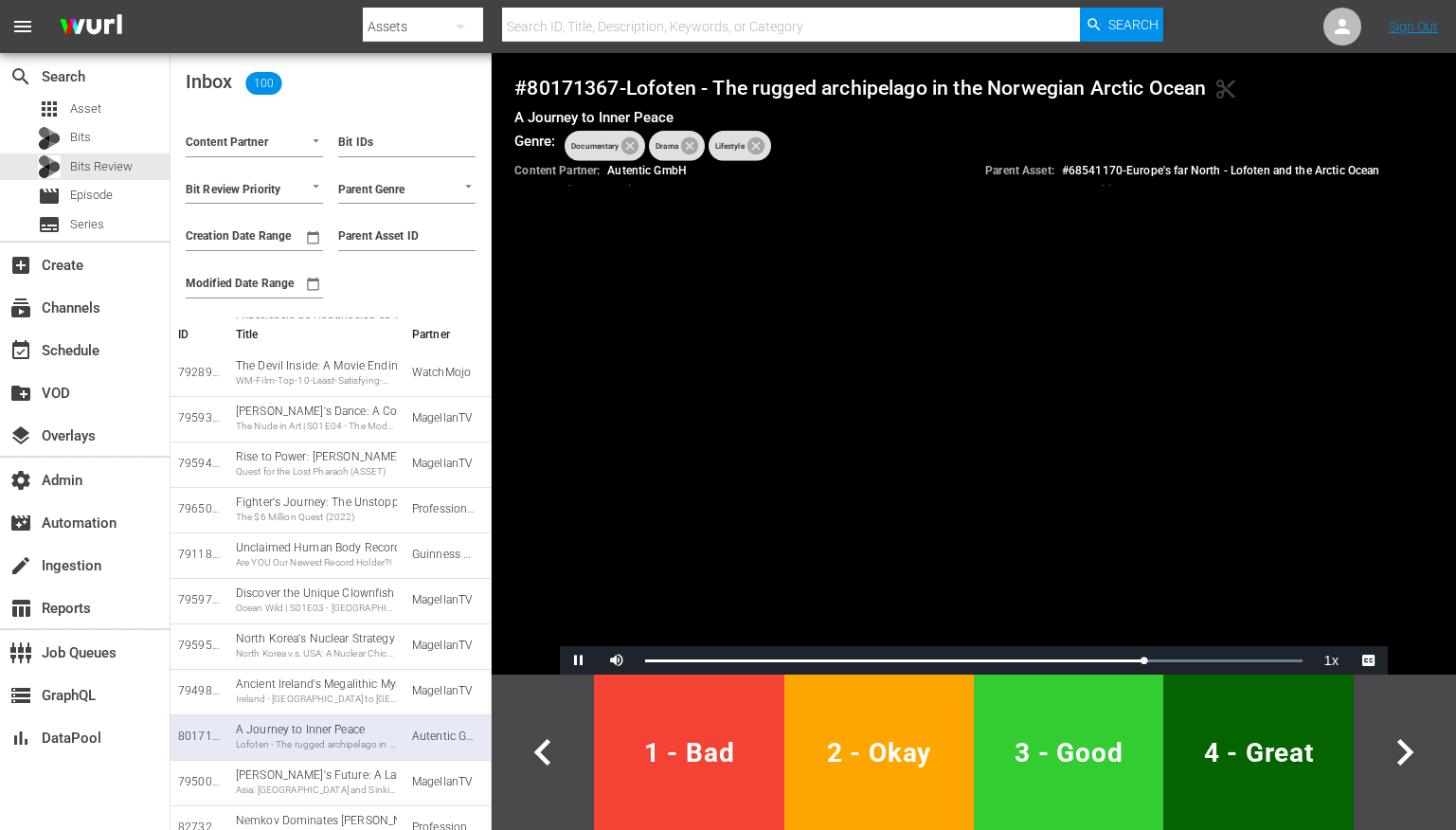 click on "4 - Great" at bounding box center (1258, 752) 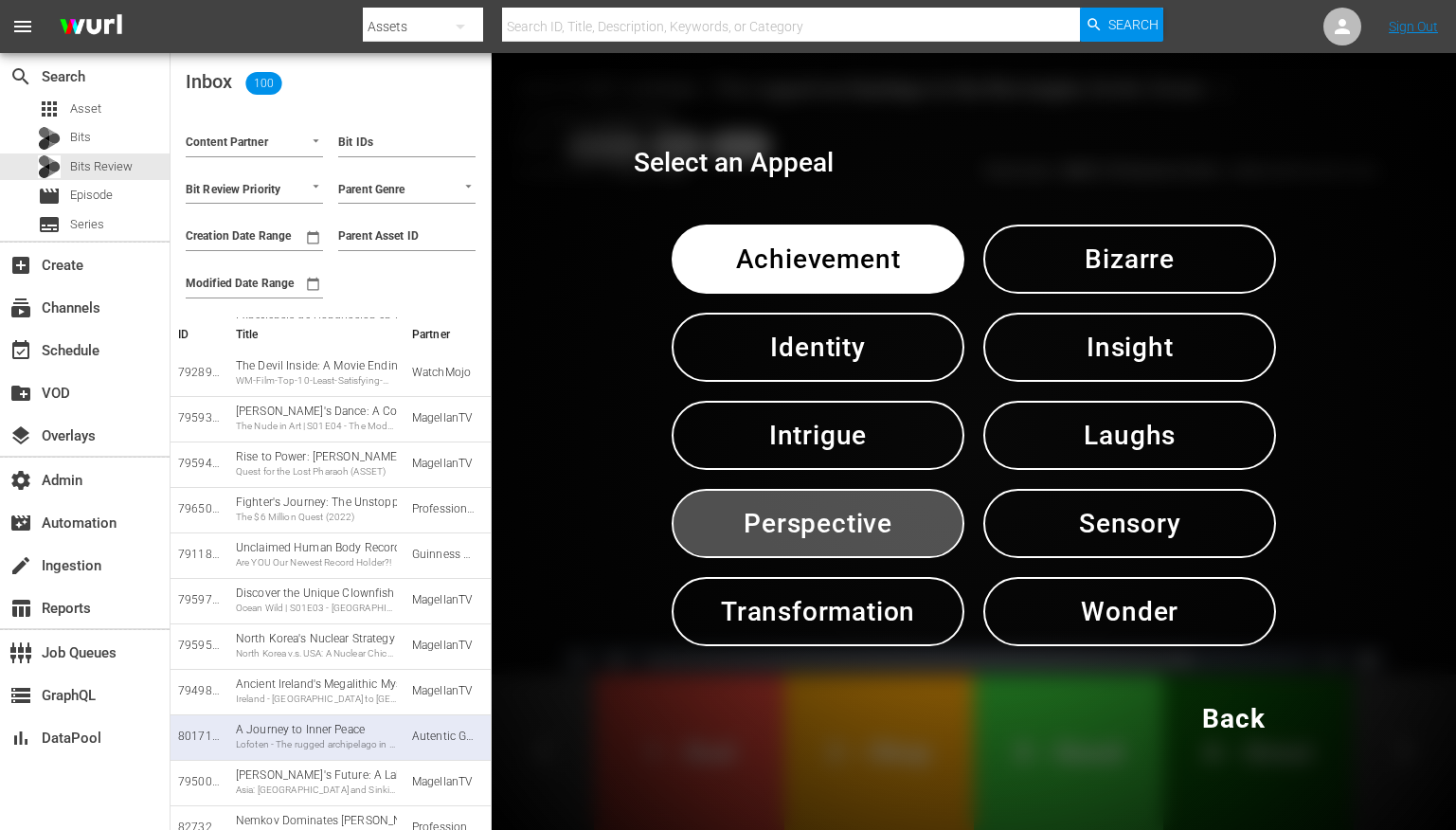 click on "Perspective" at bounding box center [818, 523] 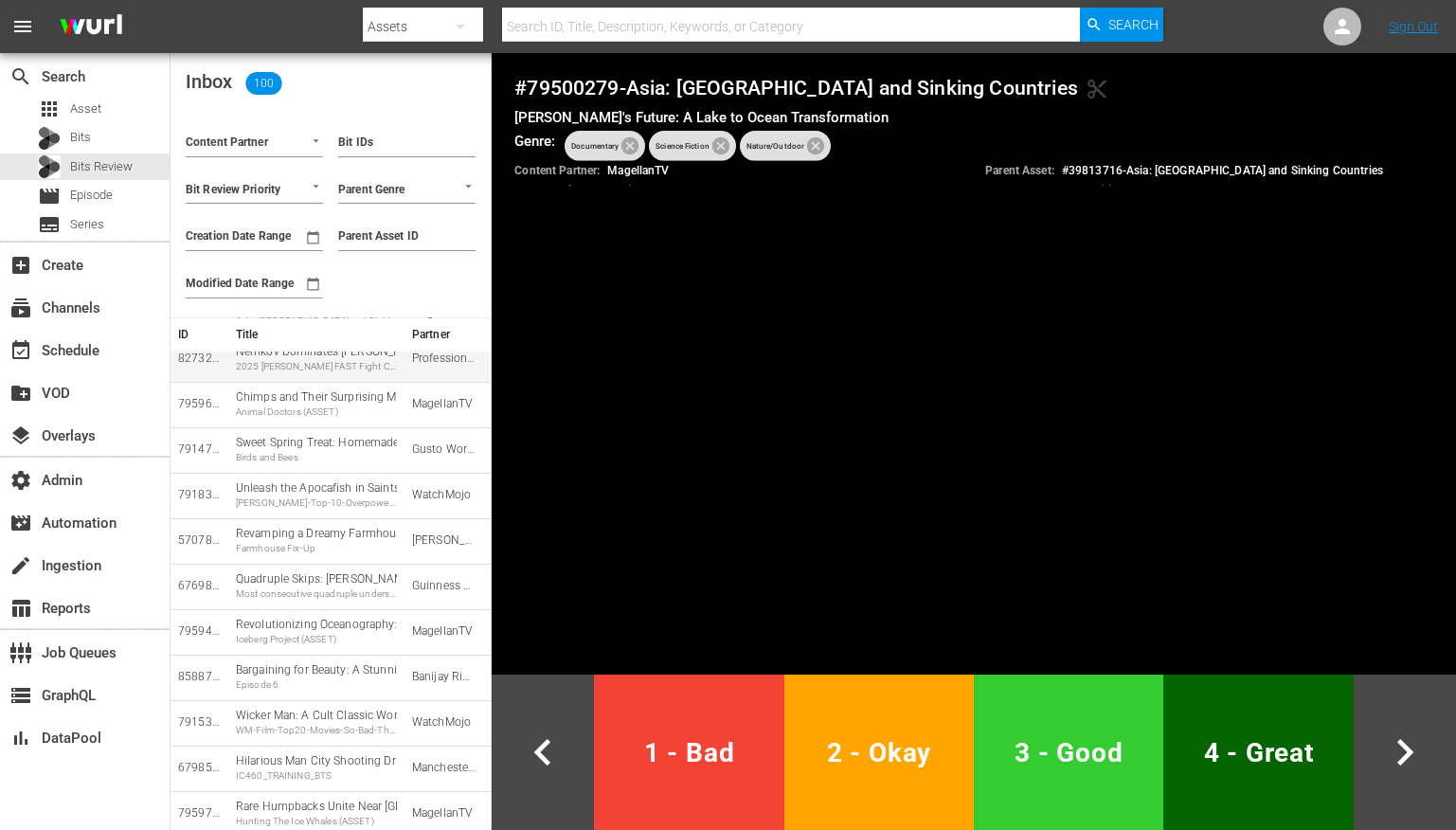 scroll, scrollTop: 1105, scrollLeft: 0, axis: vertical 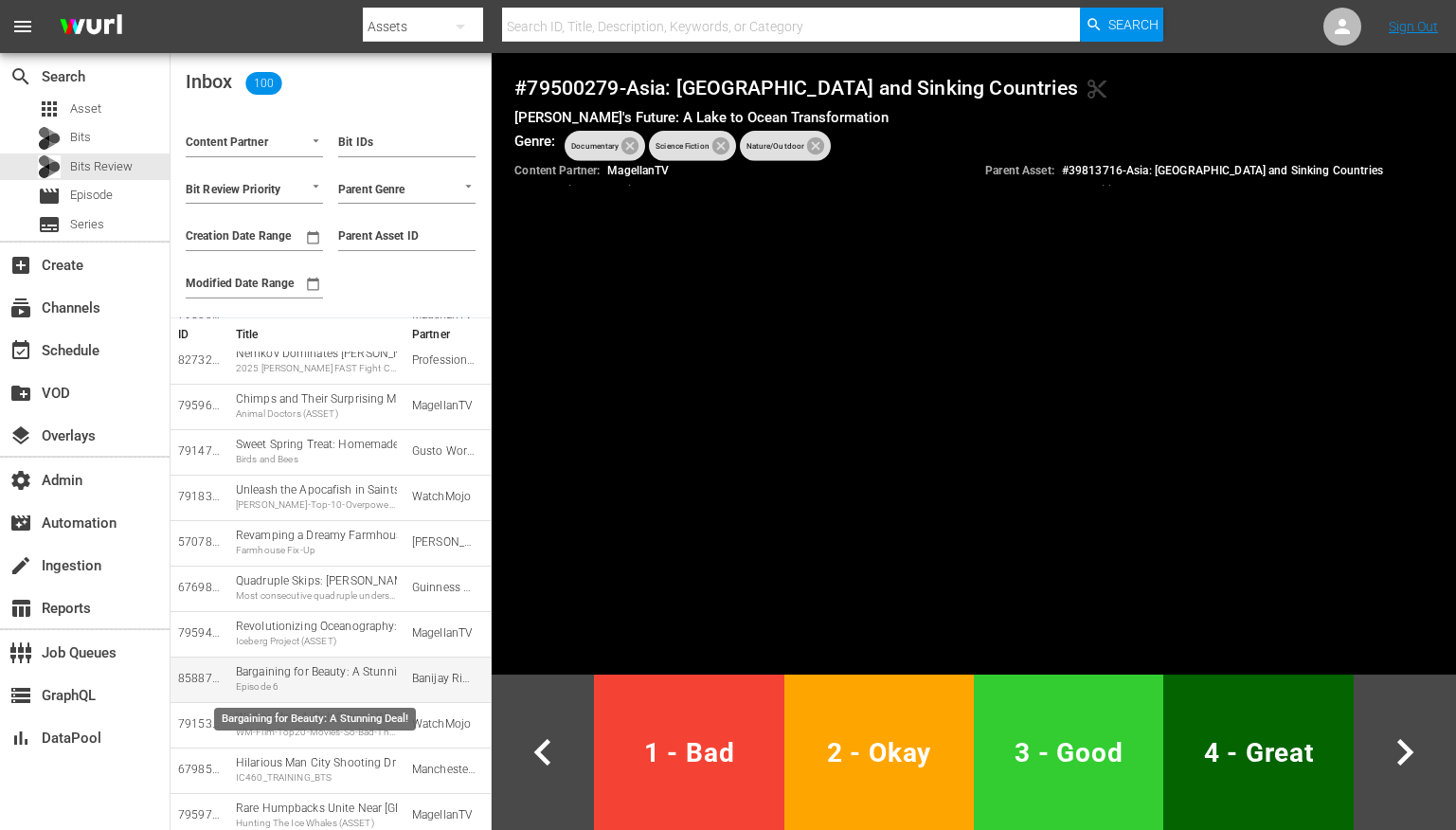 click on "Episode 6" at bounding box center (316, 687) 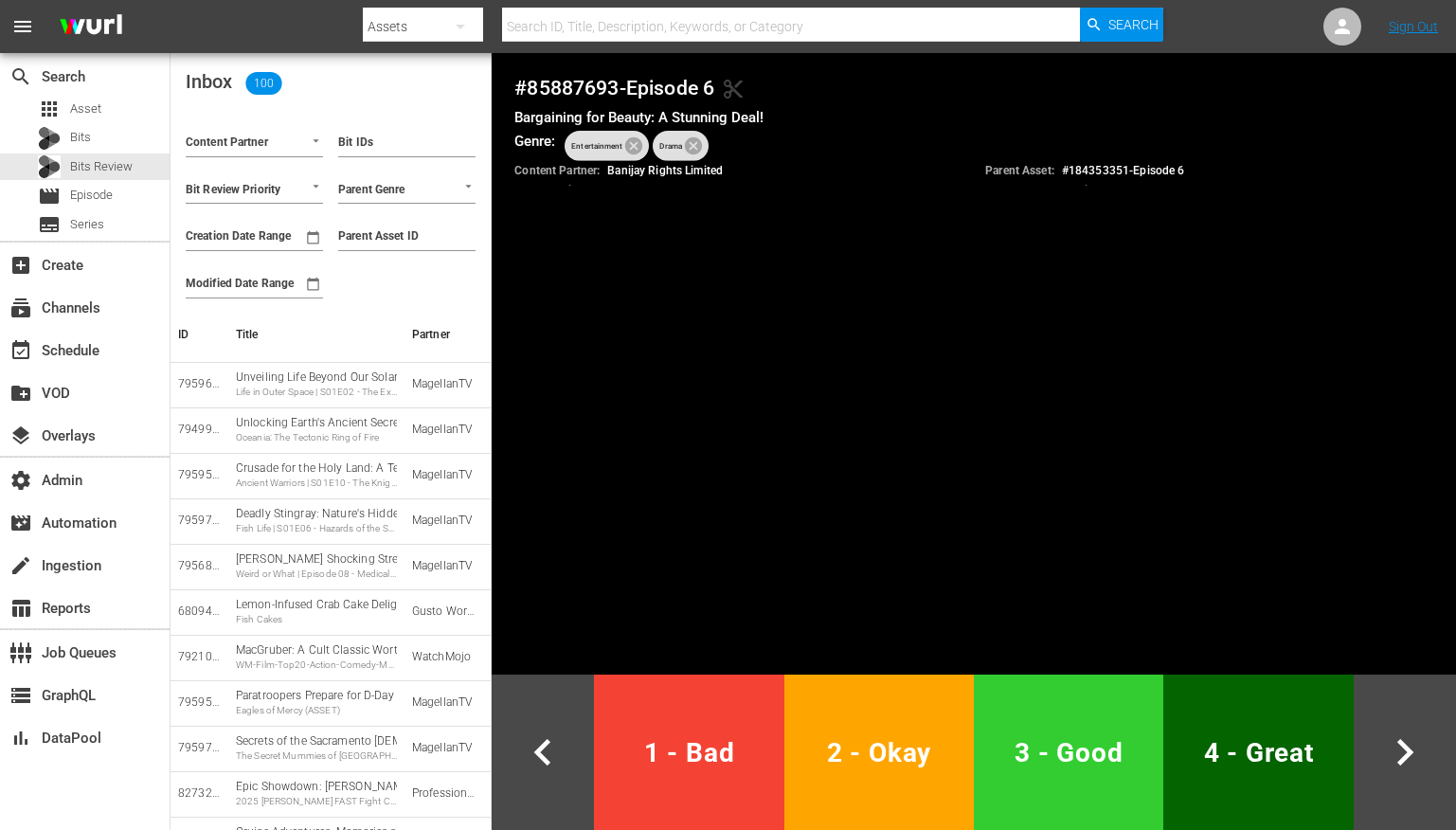 scroll, scrollTop: 2629, scrollLeft: 0, axis: vertical 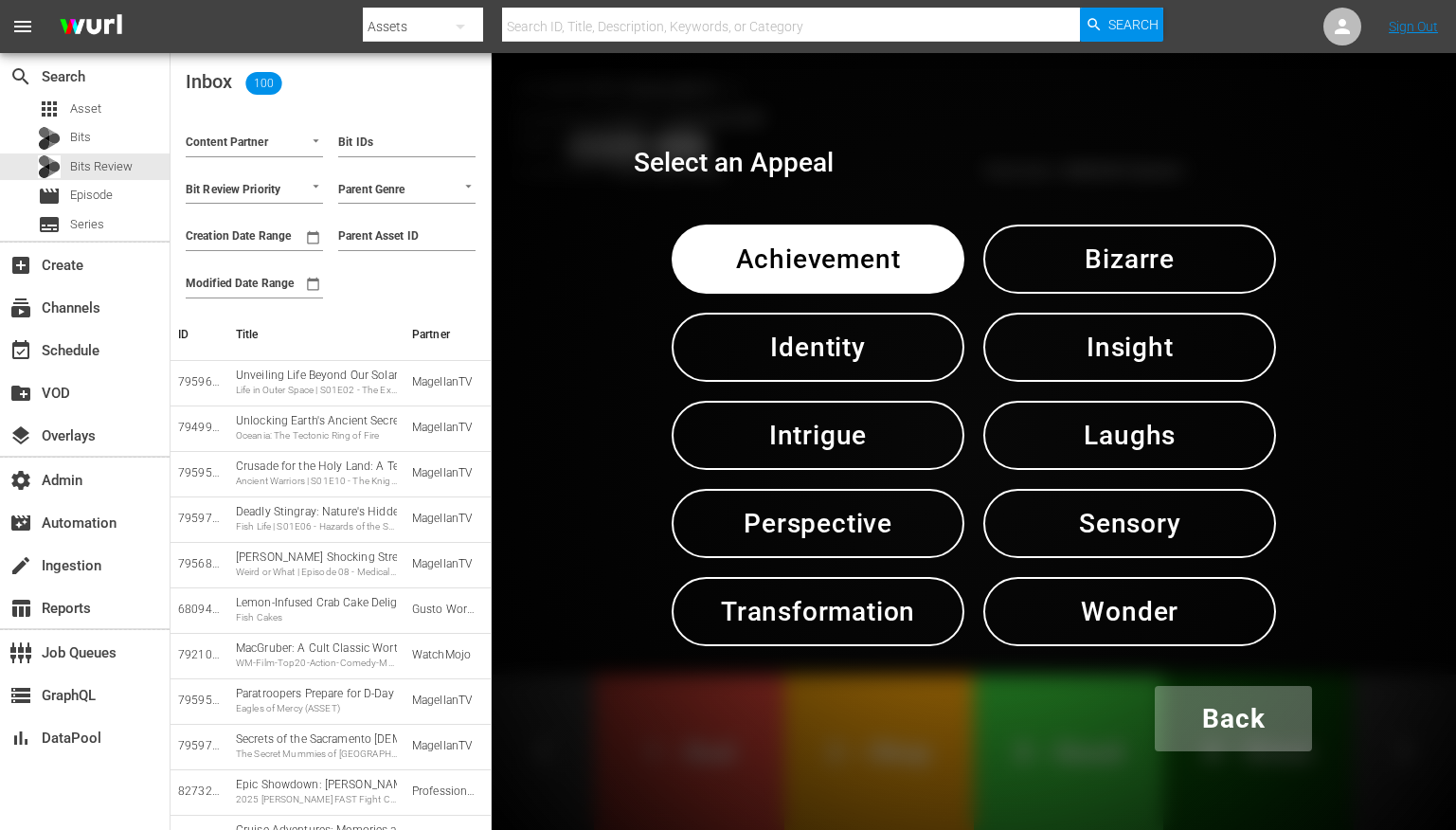 click on "Back" at bounding box center (1233, 718) 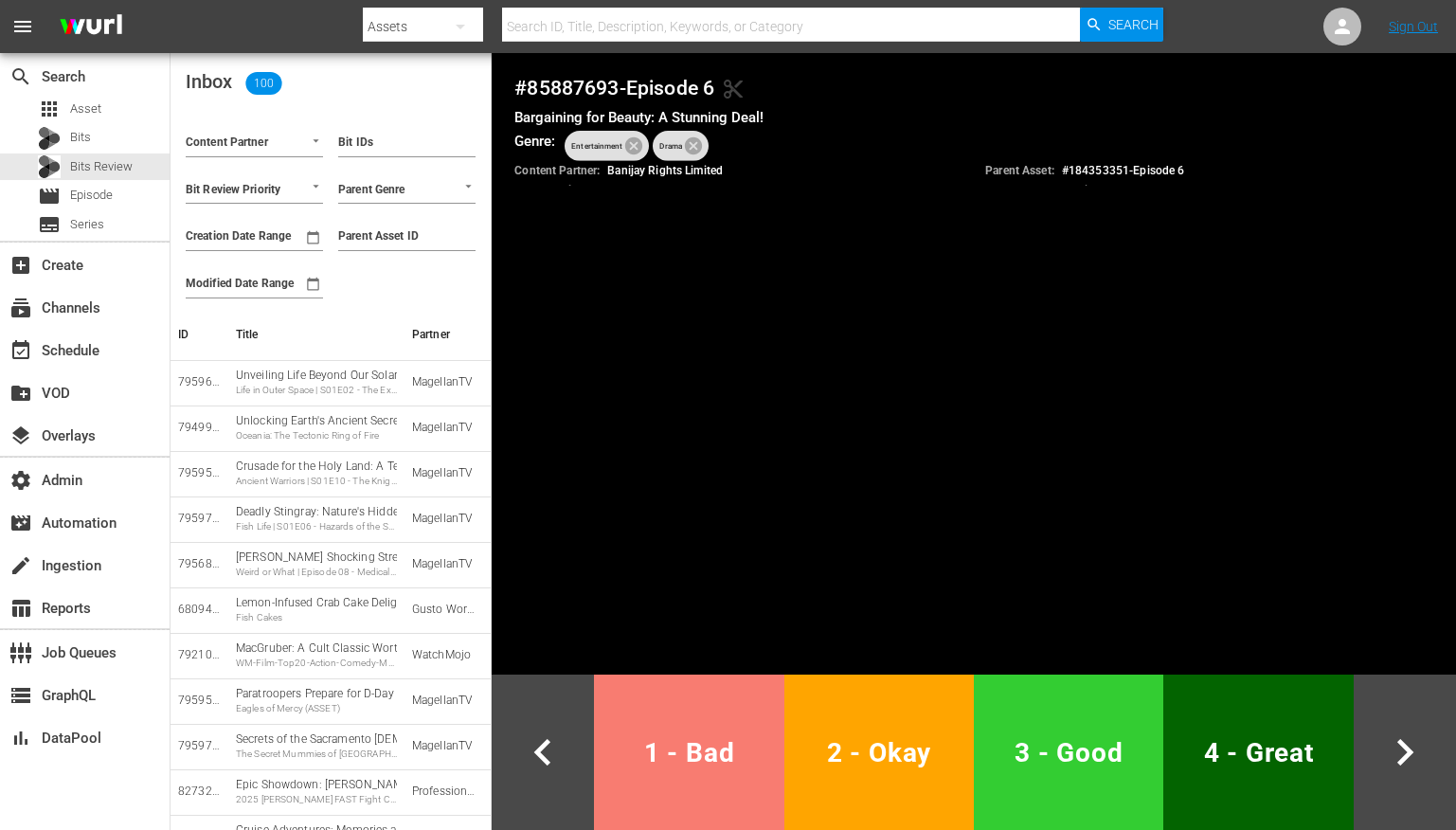 click on "1 - Bad" at bounding box center (689, 752) 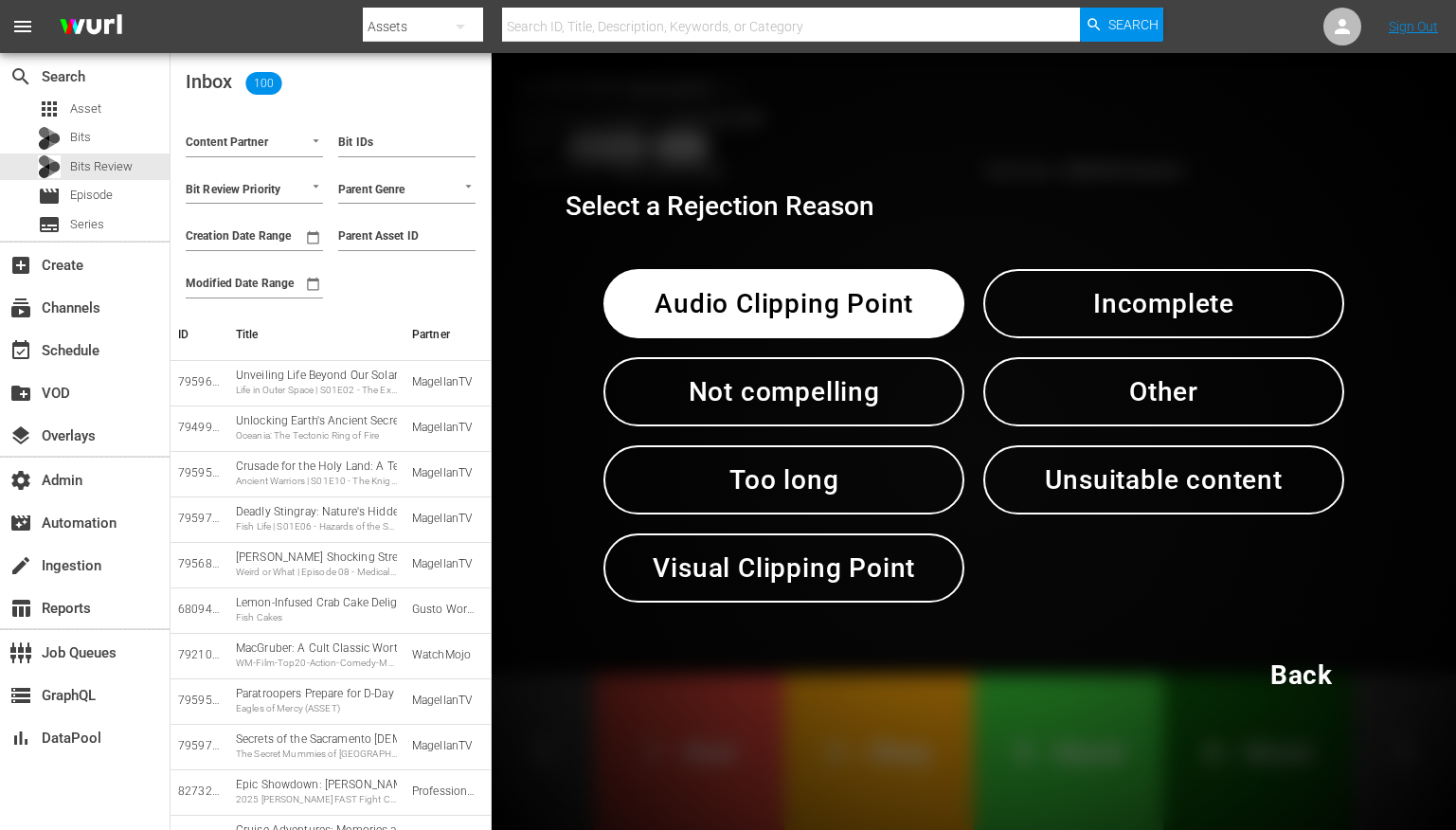 click on "Not compelling" at bounding box center [783, 391] 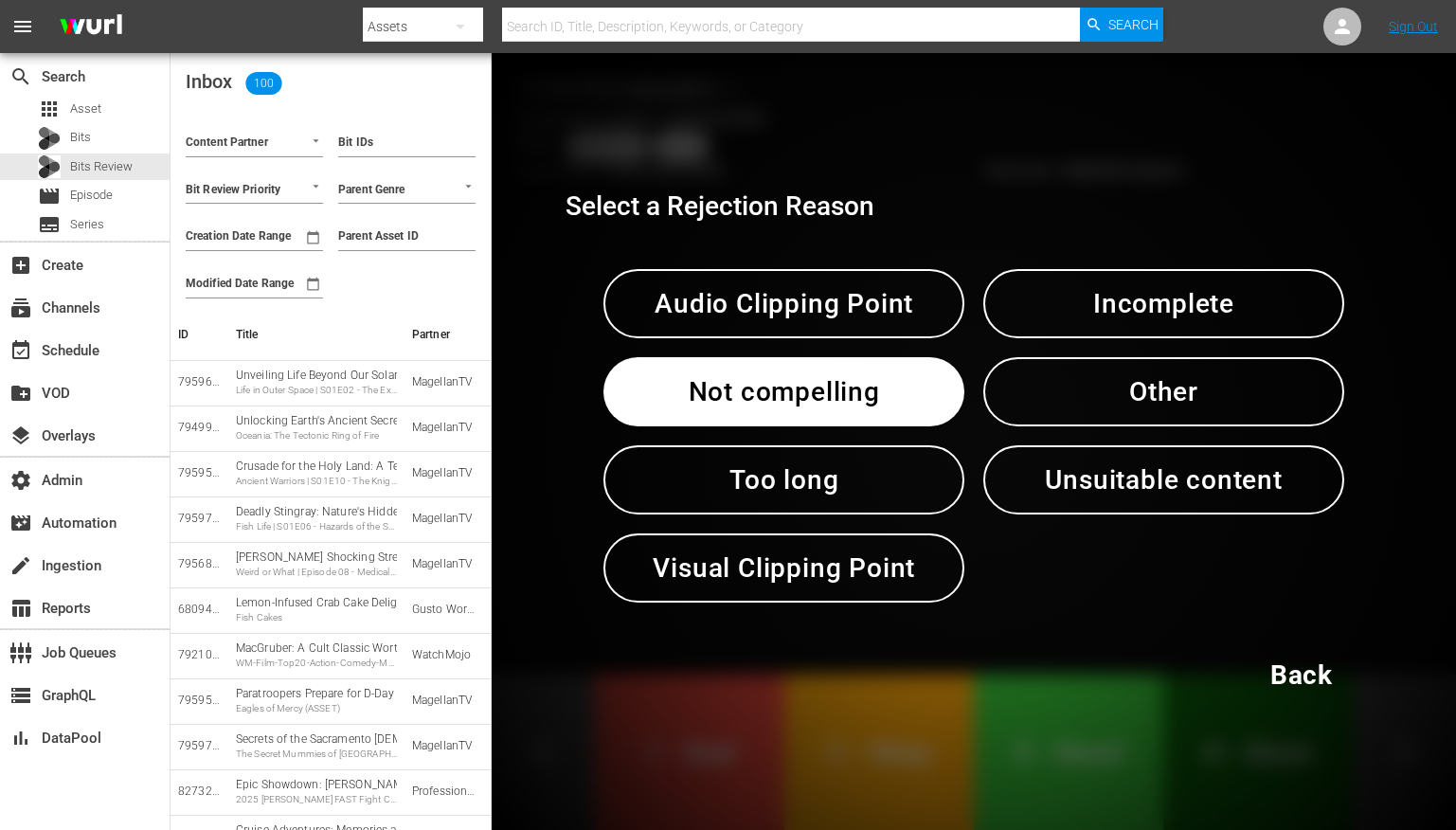 type 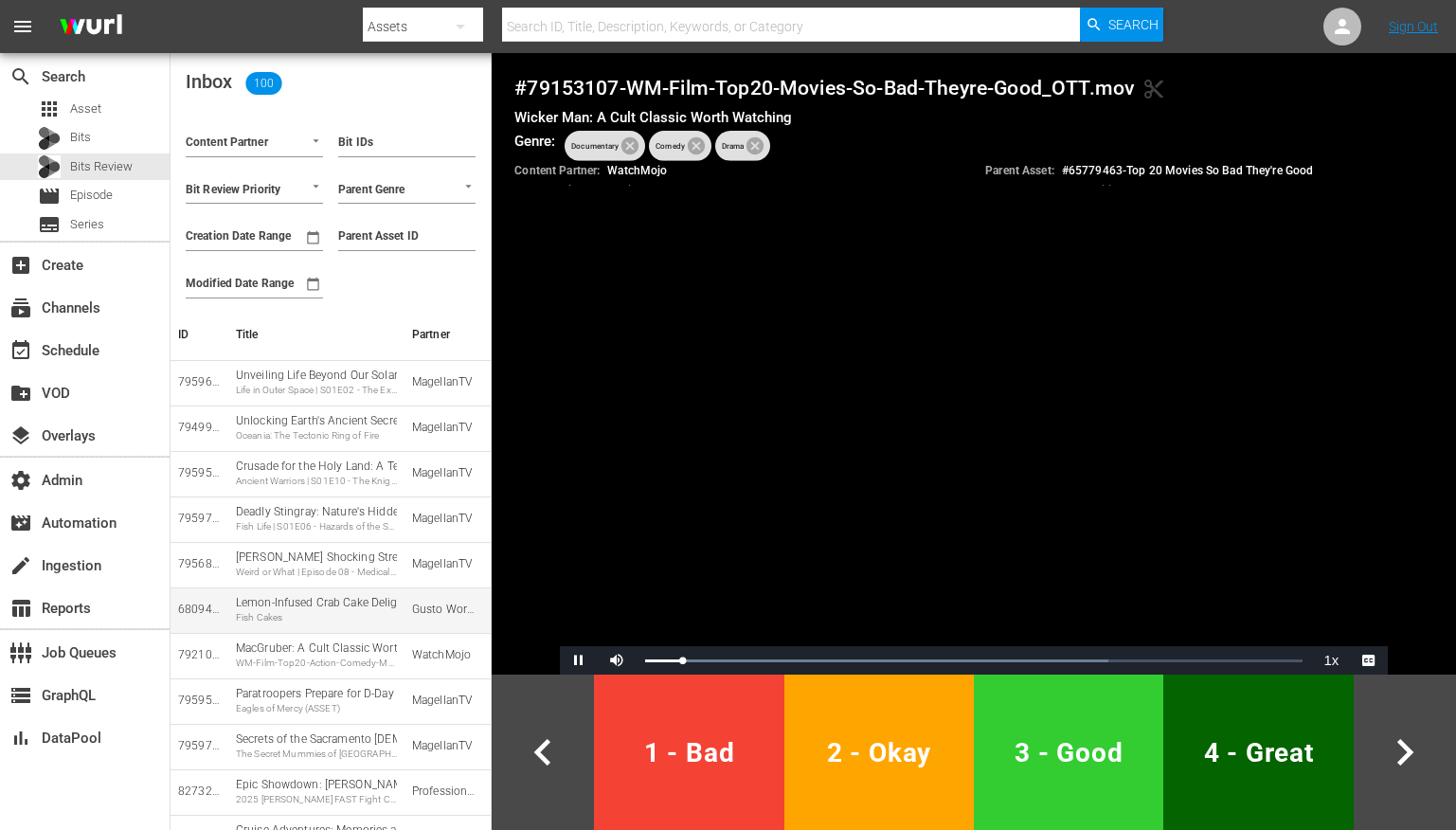 click on "Lemon-Infused Crab Cake Delight Fish Cakes" at bounding box center [316, 609] 